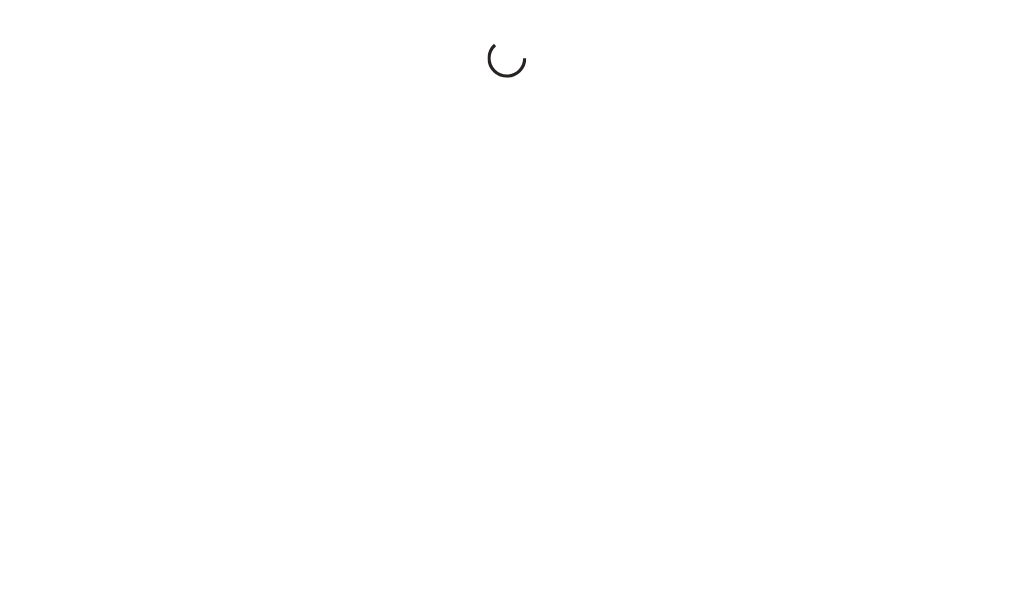 scroll, scrollTop: 0, scrollLeft: 0, axis: both 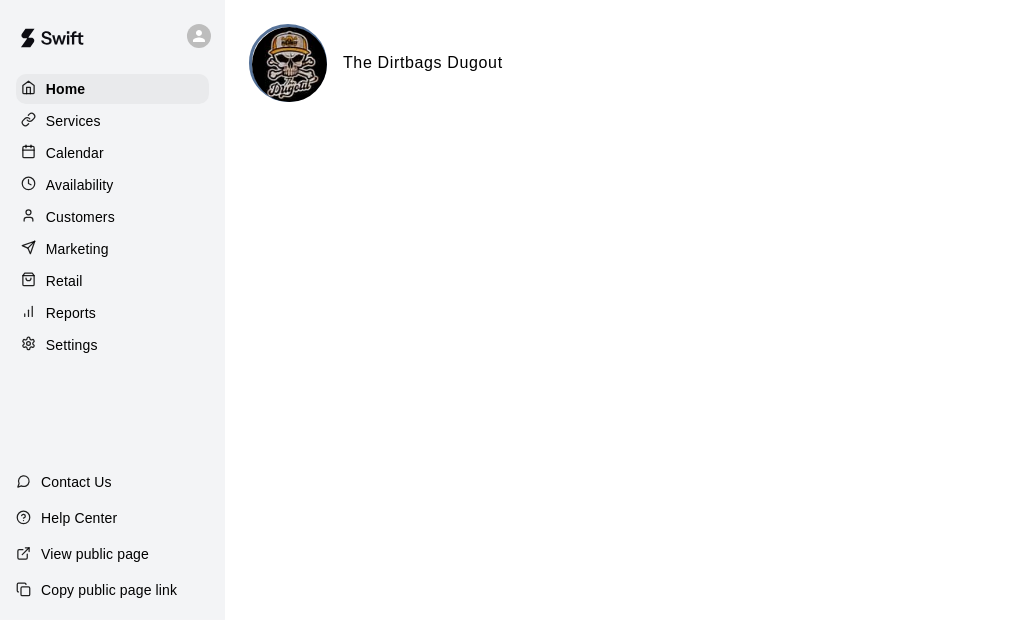 click on "Services" at bounding box center [73, 121] 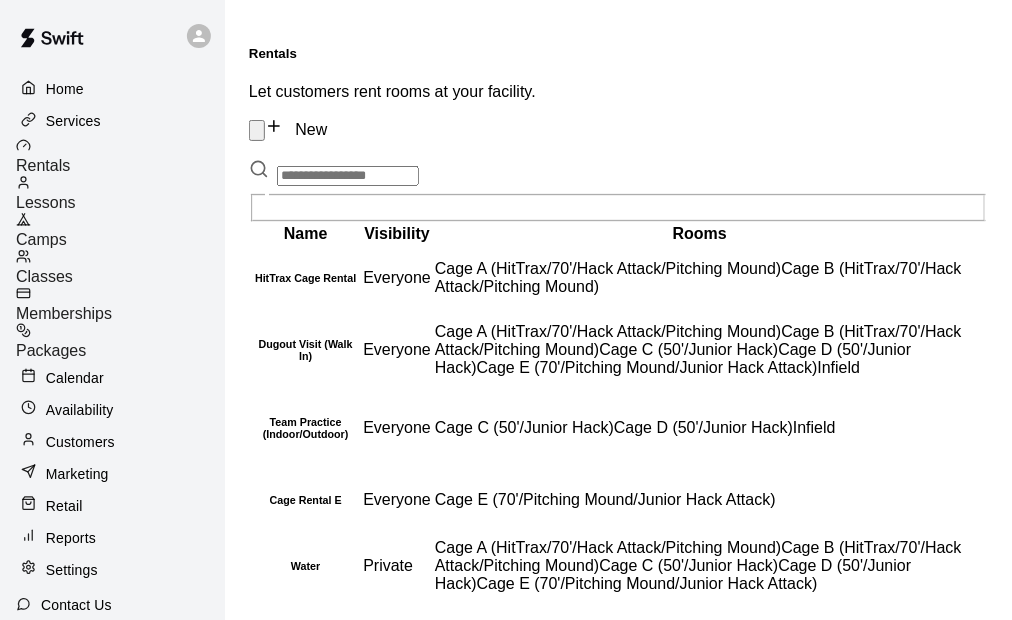 click on "Memberships" at bounding box center (64, 313) 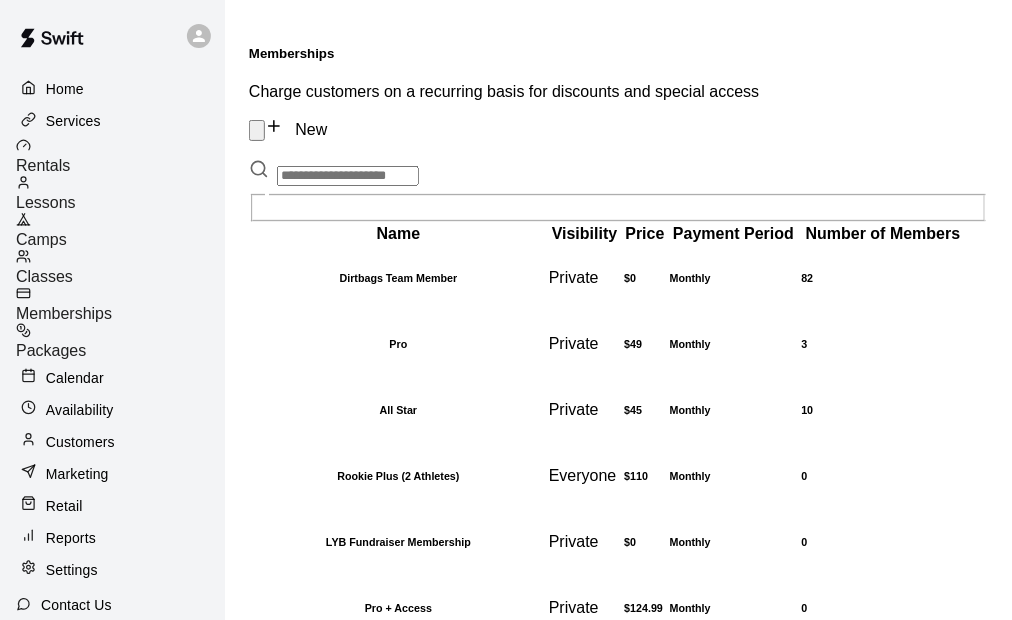drag, startPoint x: 354, startPoint y: 92, endPoint x: 356, endPoint y: 103, distance: 11.18034 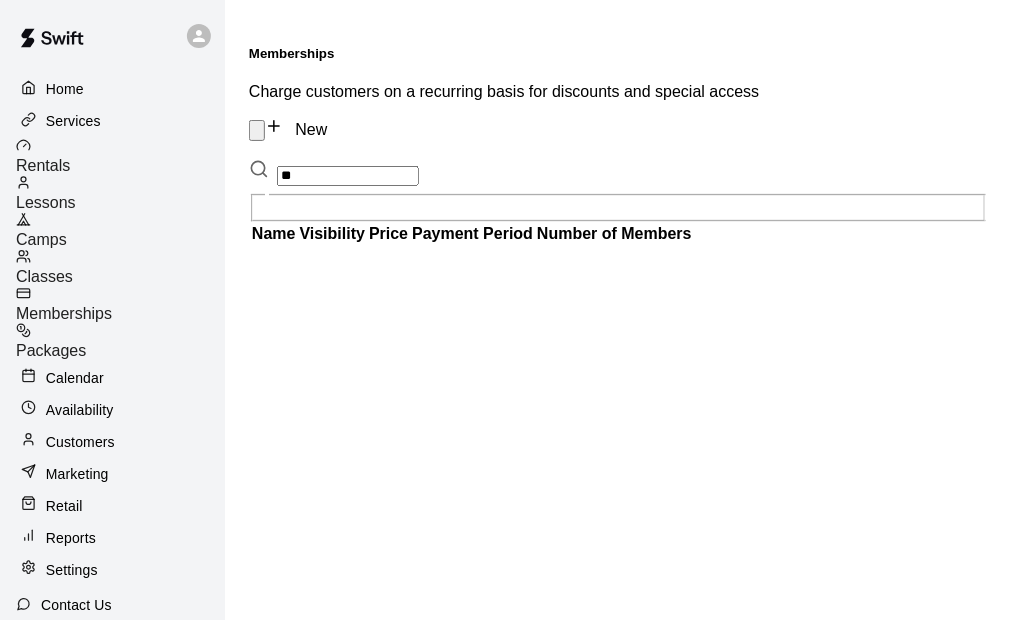 type on "*" 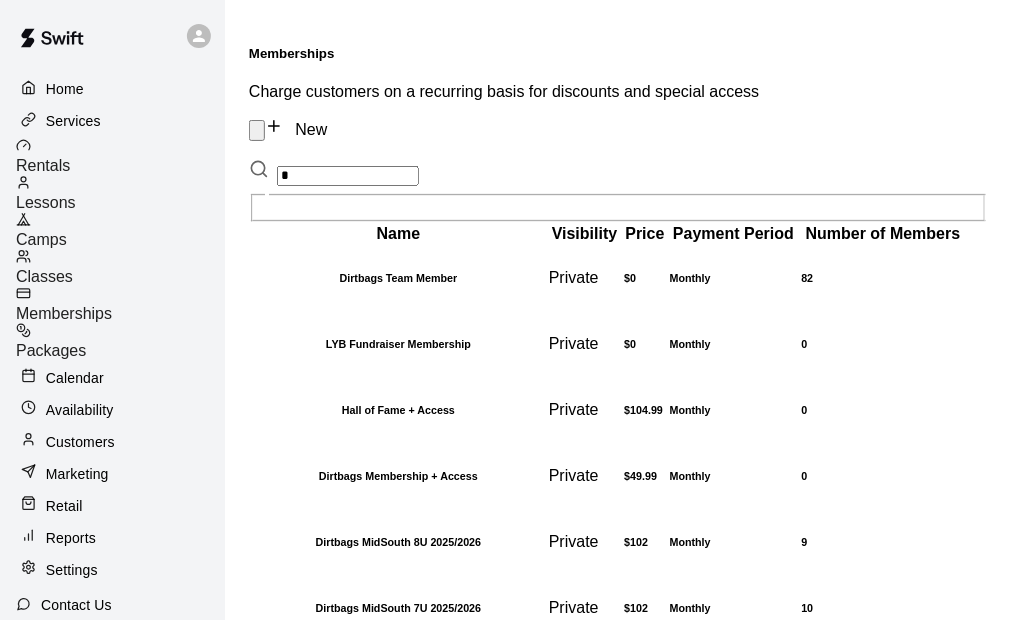 type 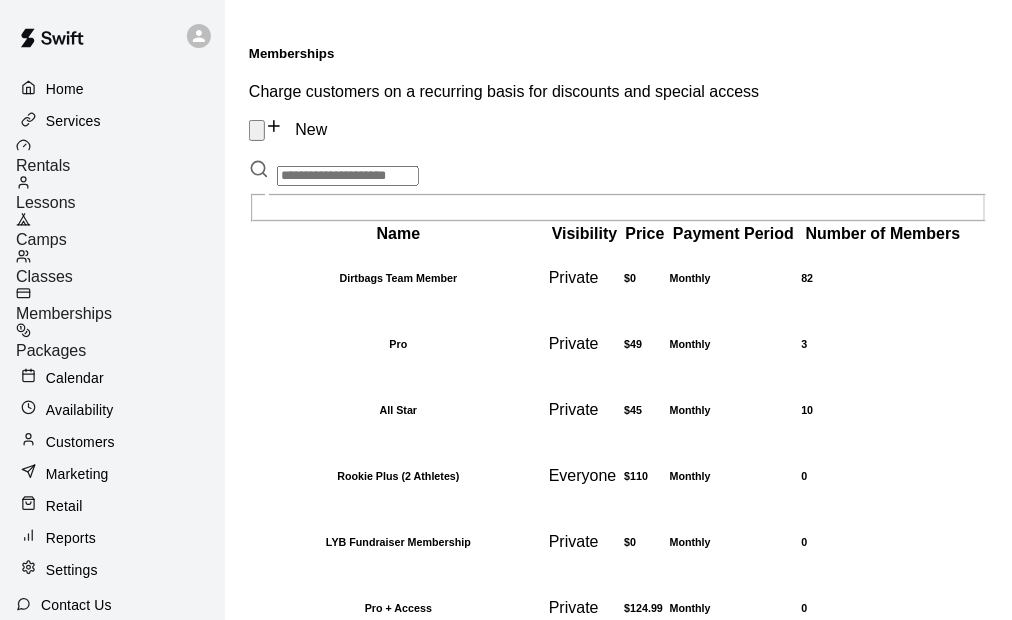 click on "Customers" at bounding box center [80, 442] 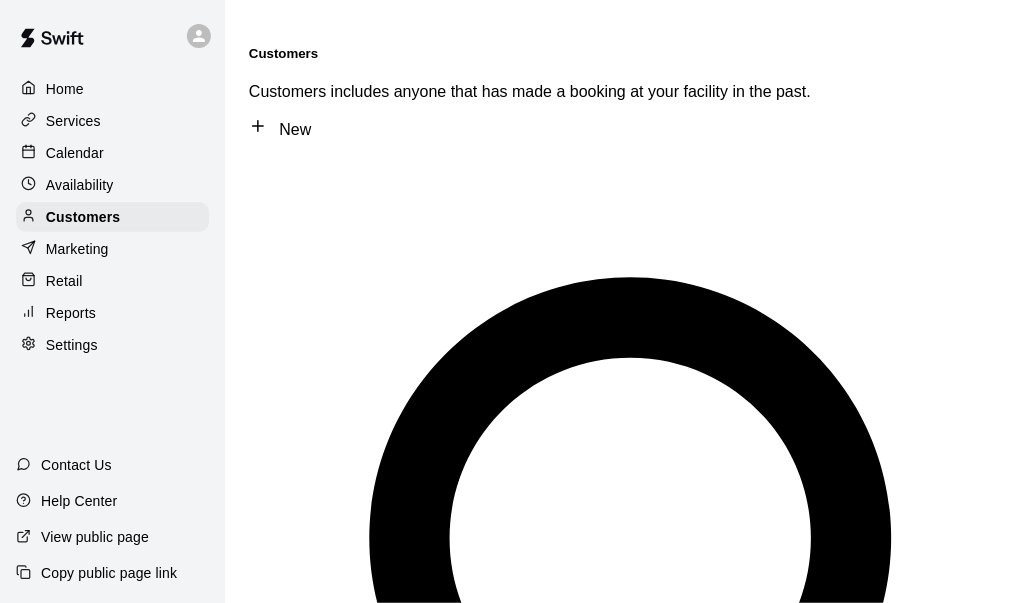 click at bounding box center (320, 1136) 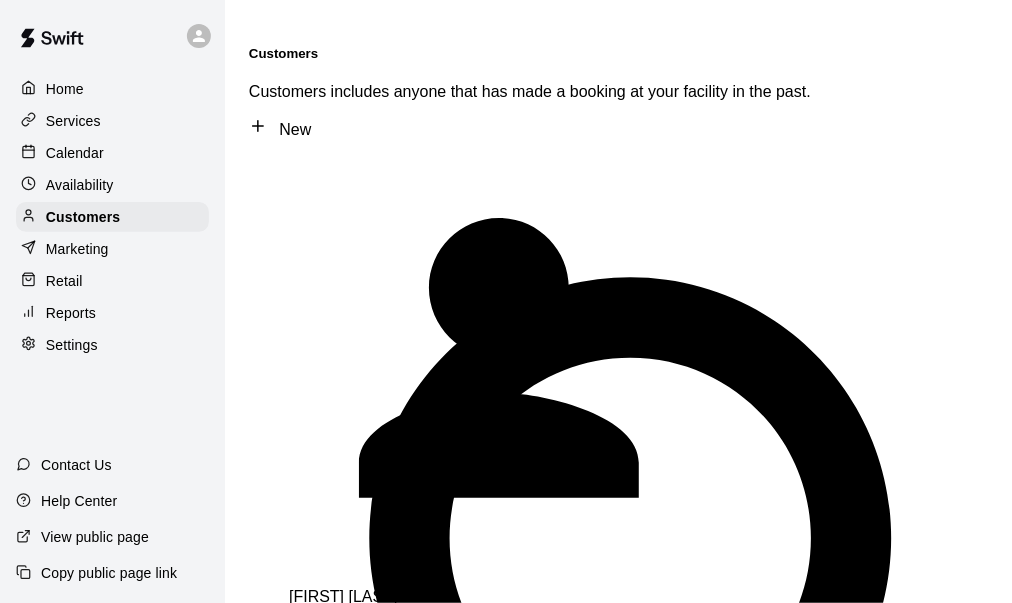 type on "*******" 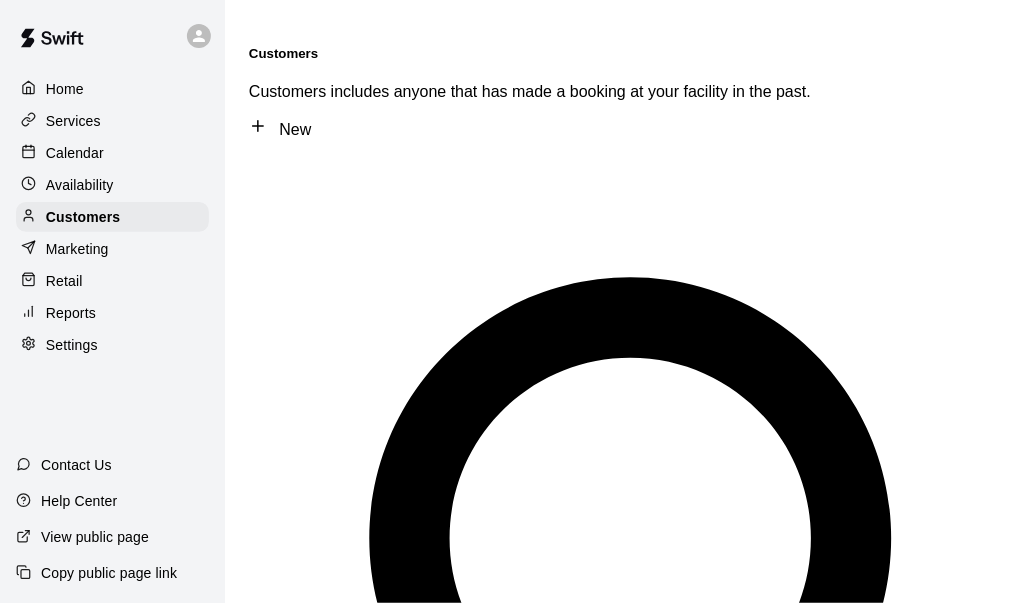 click on "​ ******* ​" at bounding box center (731, 680) 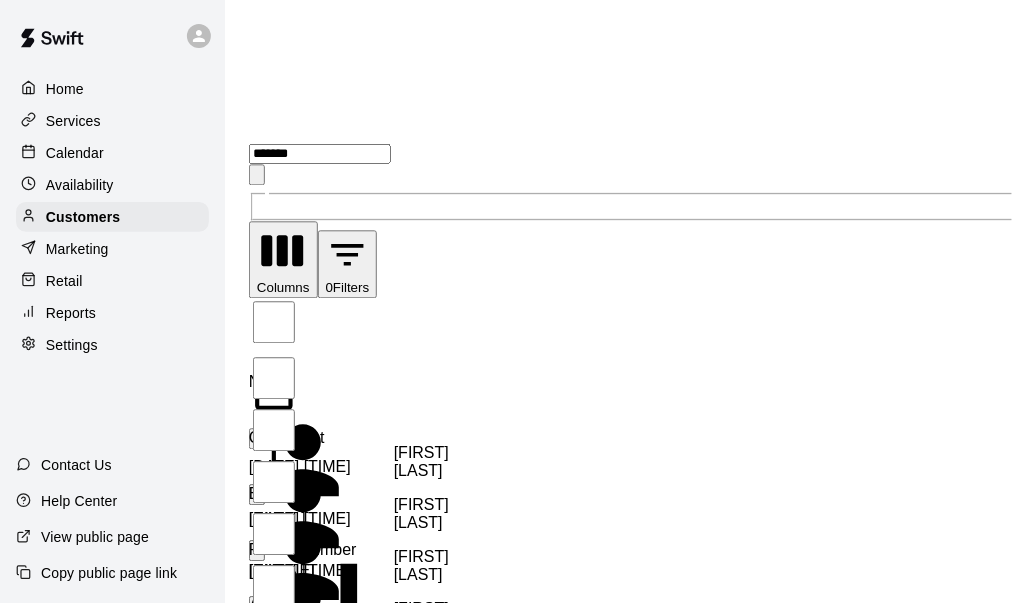scroll, scrollTop: 840, scrollLeft: 0, axis: vertical 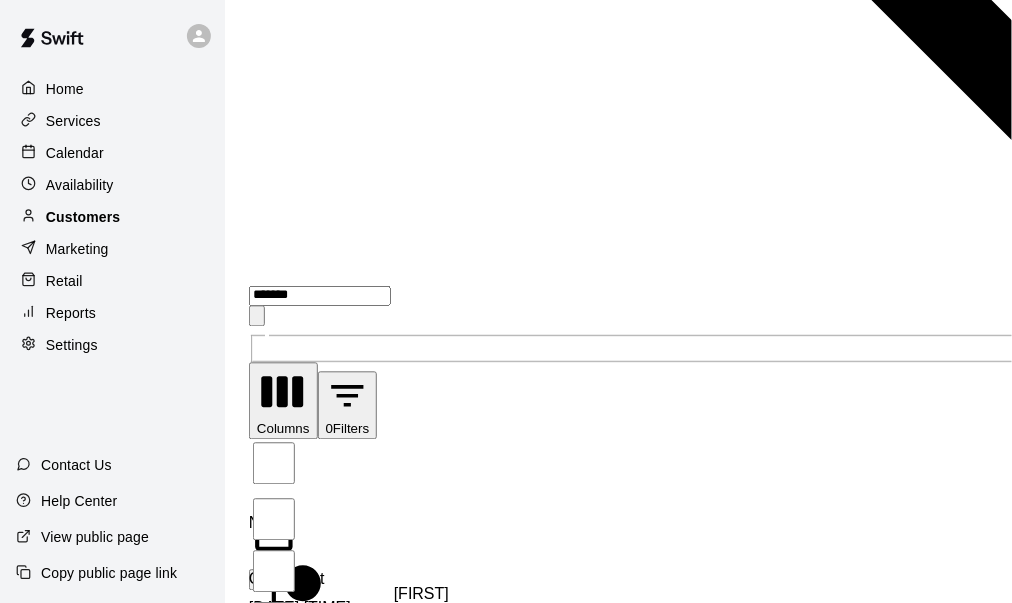 click on "Customers" at bounding box center [112, 217] 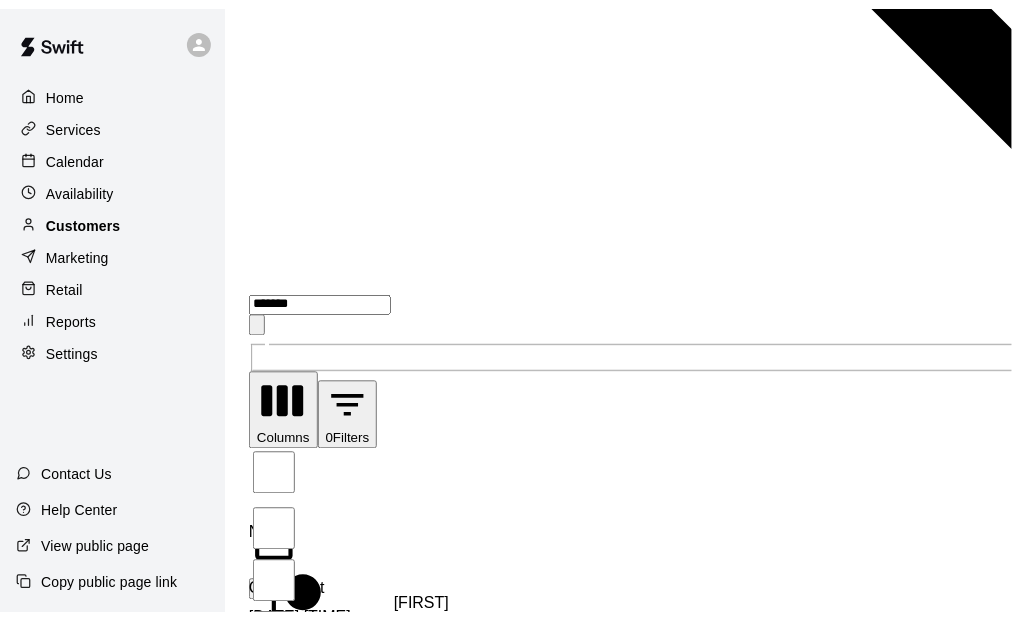 scroll, scrollTop: 0, scrollLeft: 0, axis: both 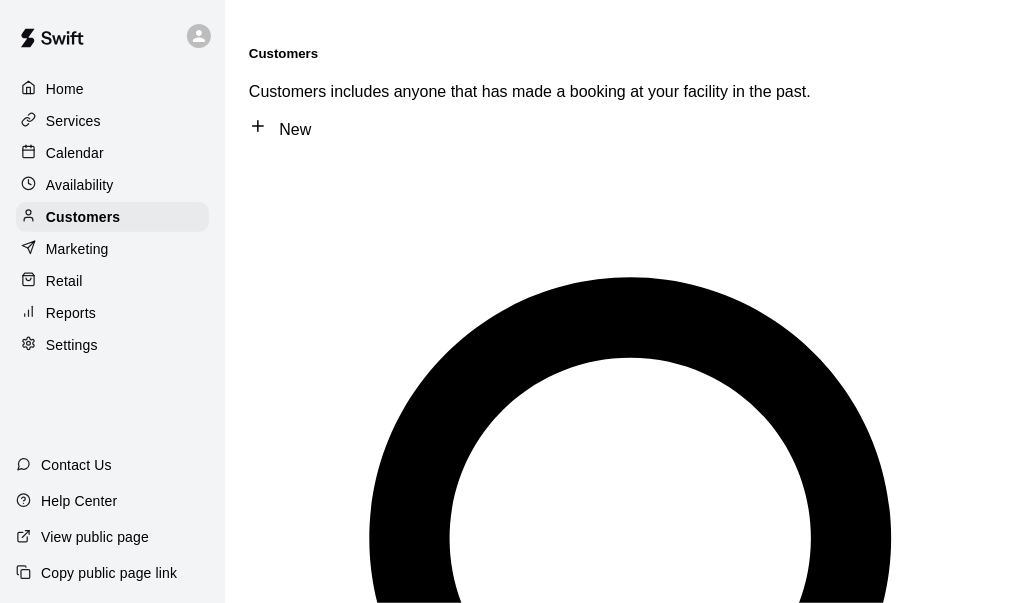 click on "Availability" at bounding box center [80, 185] 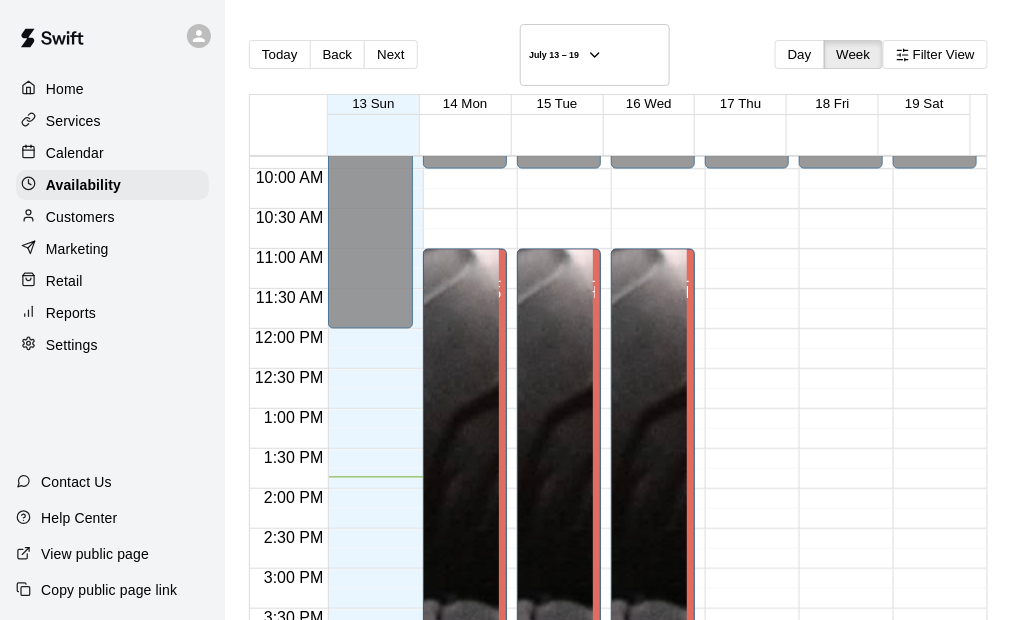 scroll, scrollTop: 608, scrollLeft: 0, axis: vertical 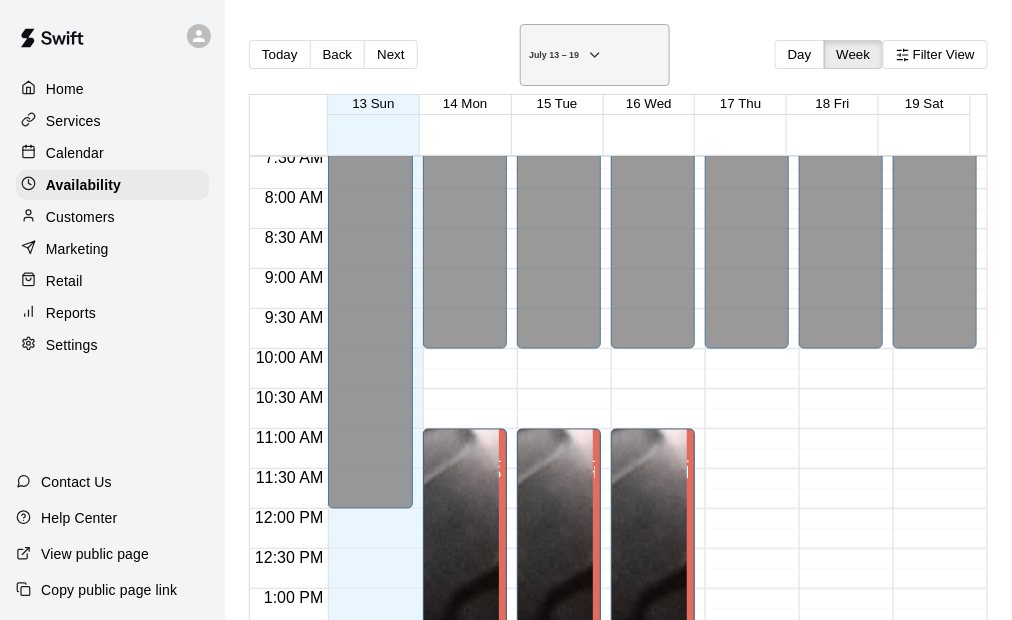 click on "July 13 – 19" at bounding box center (595, 55) 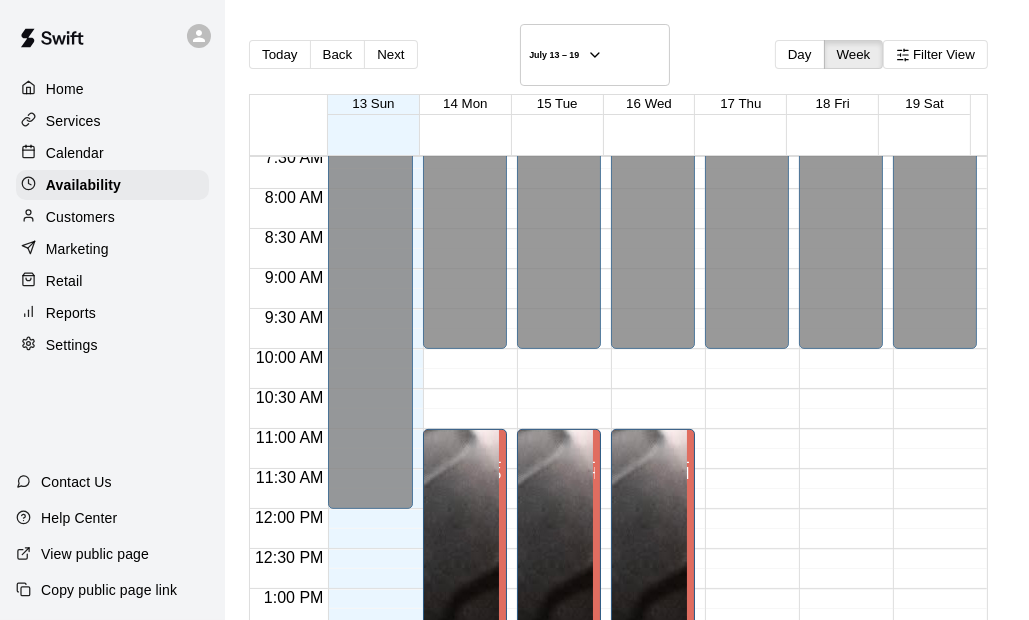 click on "21" at bounding box center [46, 911] 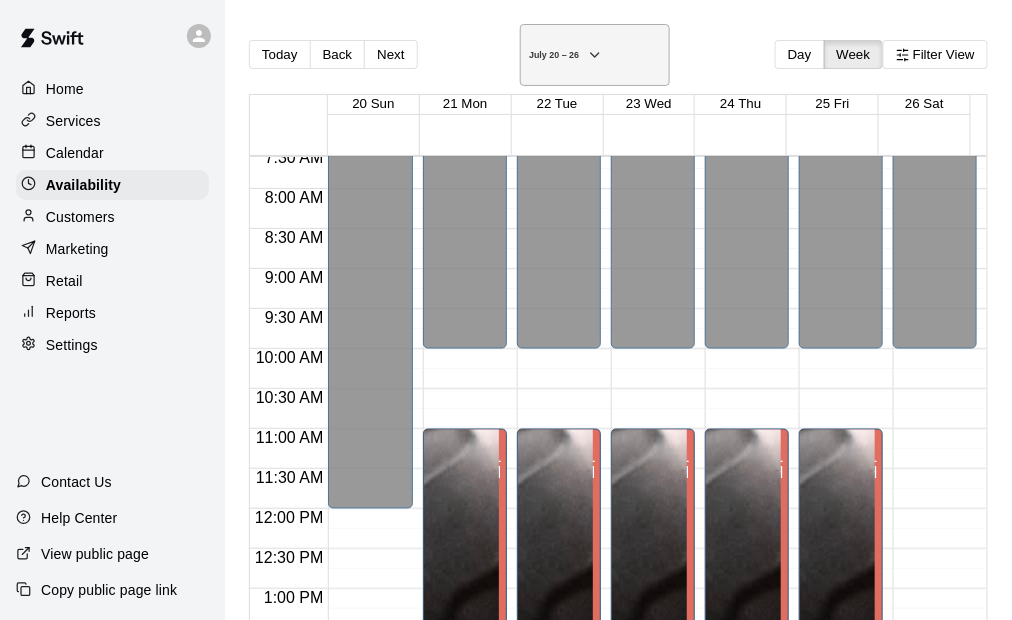 click on "July 20 – 26" at bounding box center [595, 55] 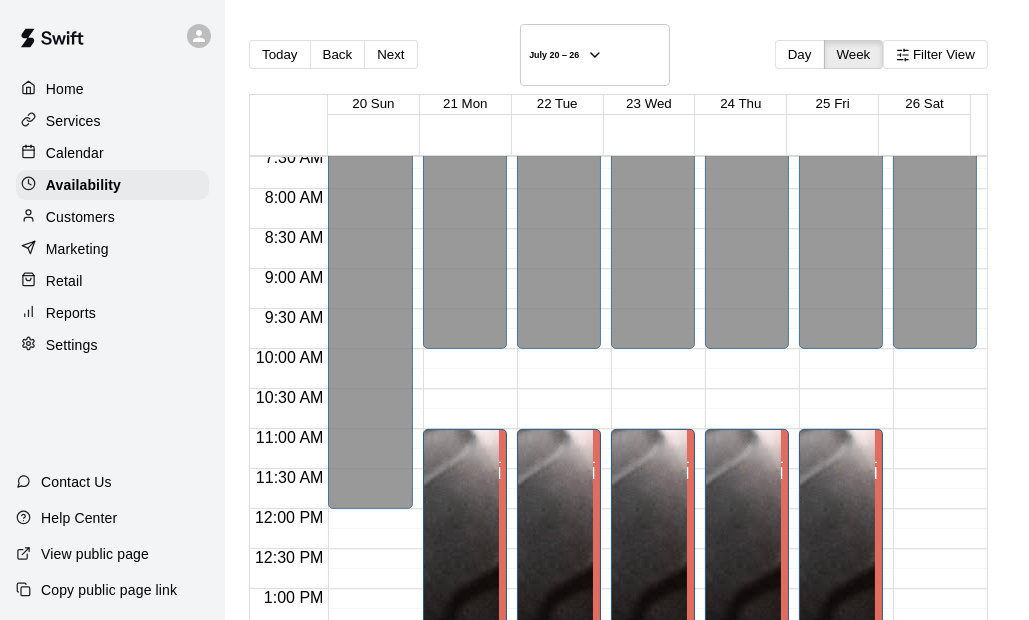 drag, startPoint x: 993, startPoint y: 231, endPoint x: 978, endPoint y: 227, distance: 15.524175 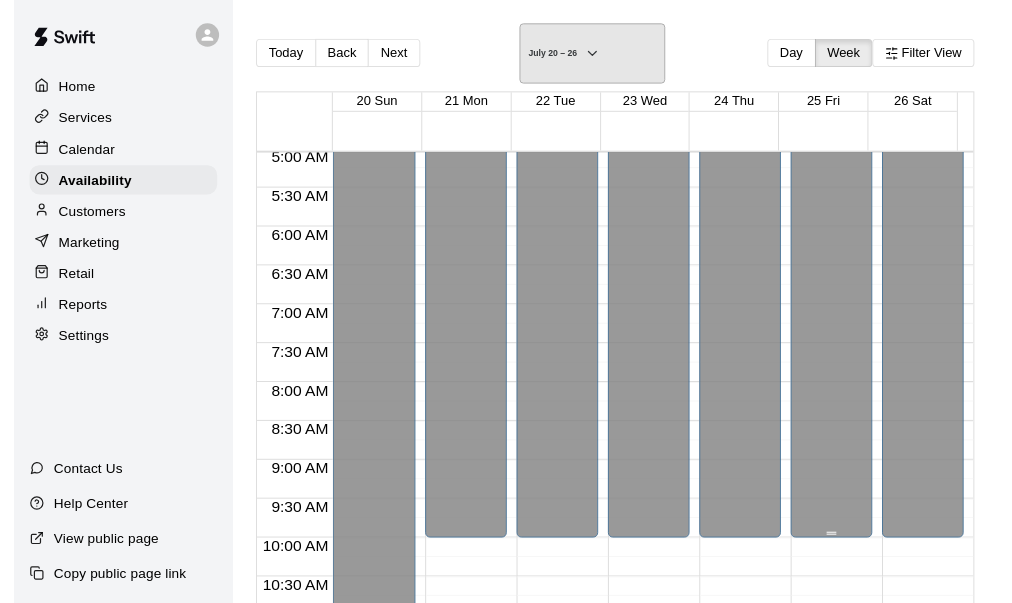 scroll, scrollTop: 392, scrollLeft: 0, axis: vertical 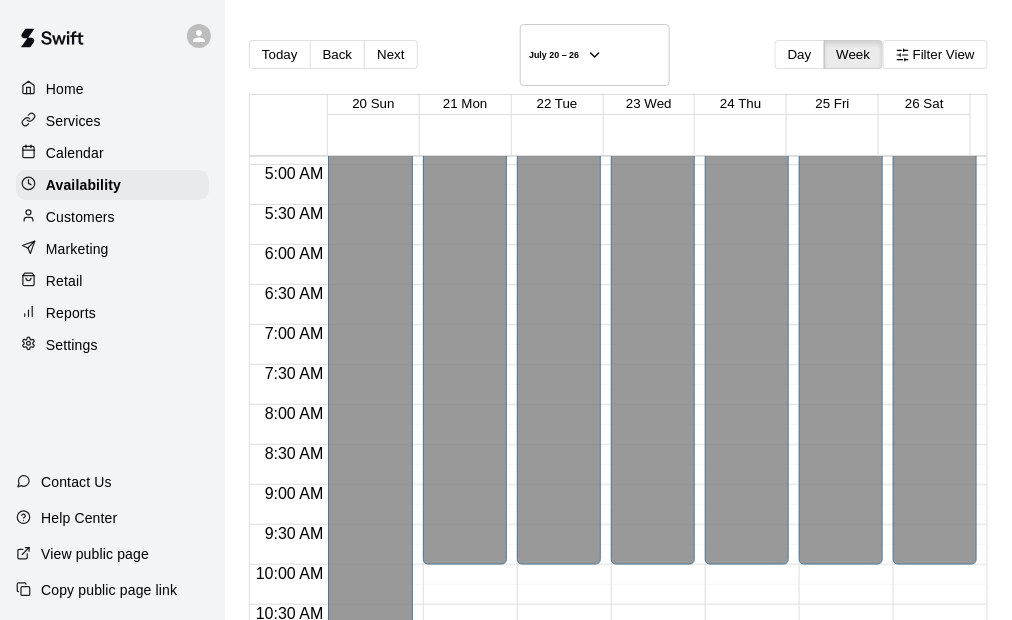 click on "Calendar" at bounding box center [75, 153] 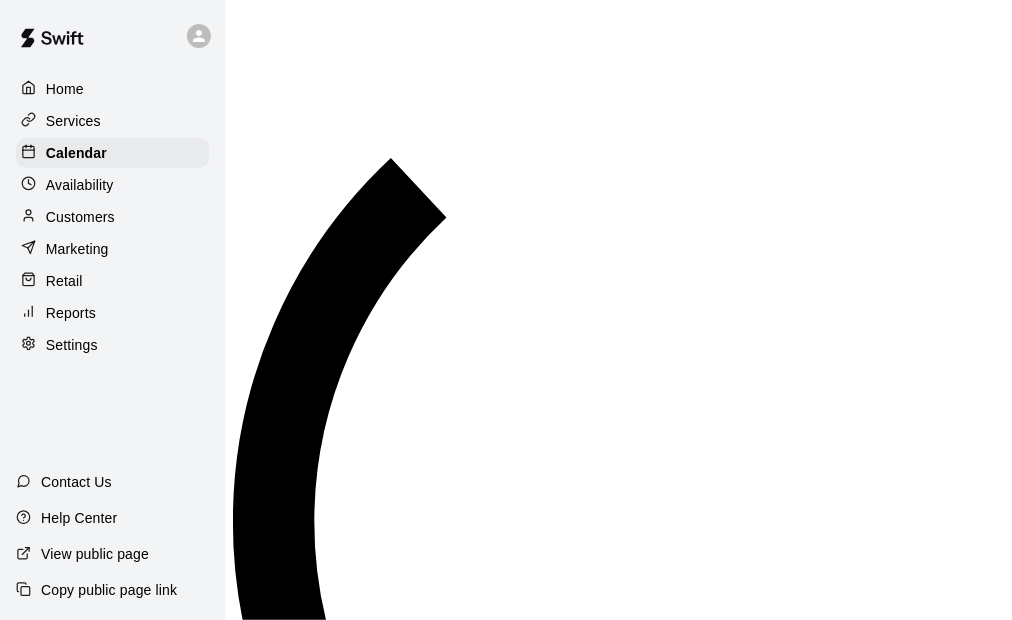 click on "Services" at bounding box center [73, 121] 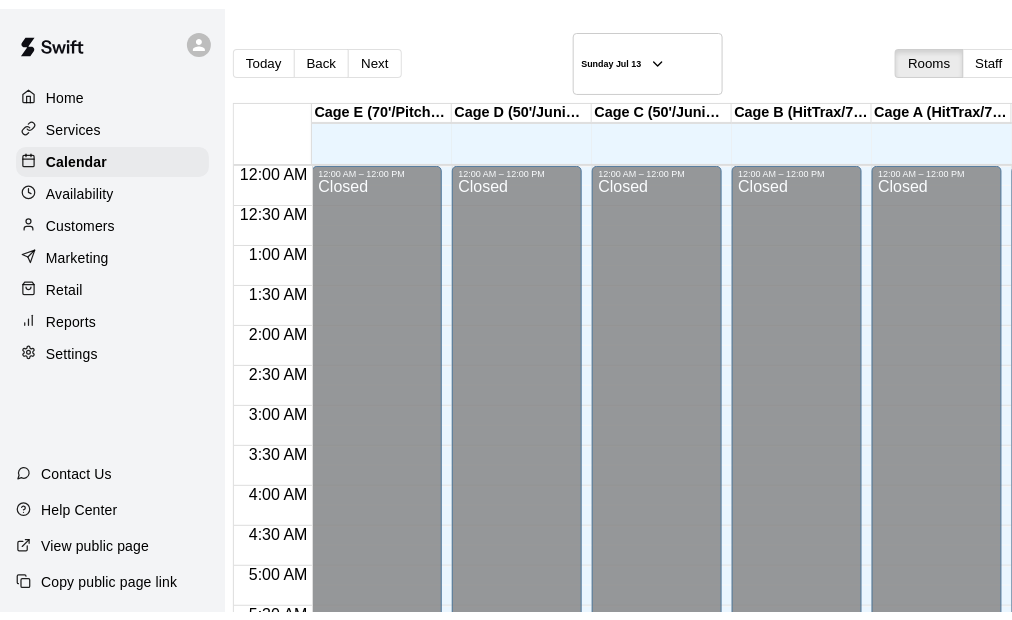scroll, scrollTop: 1109, scrollLeft: 0, axis: vertical 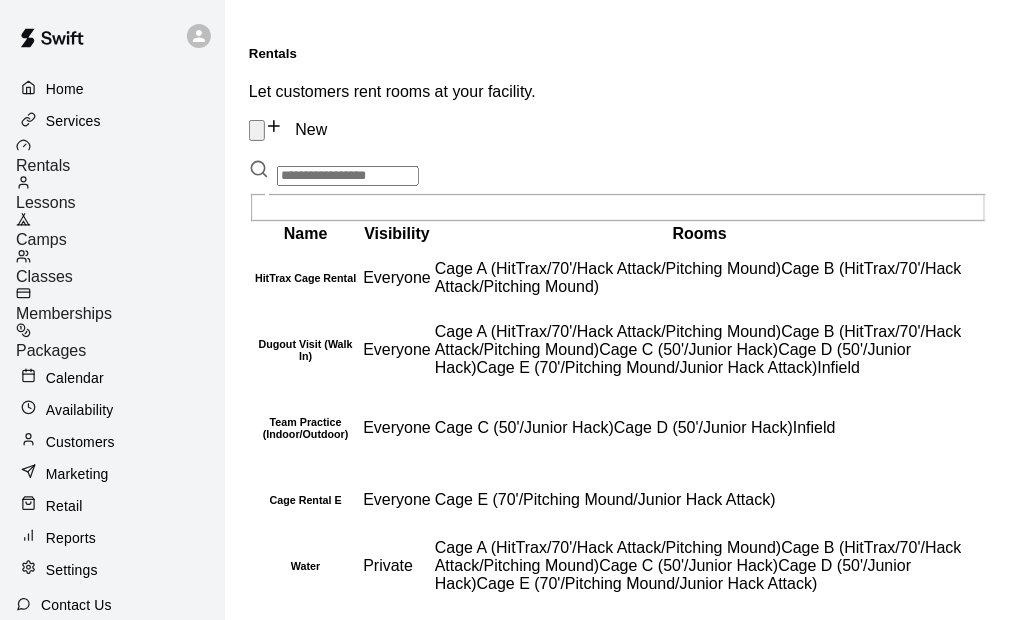 click on "Memberships" at bounding box center (64, 313) 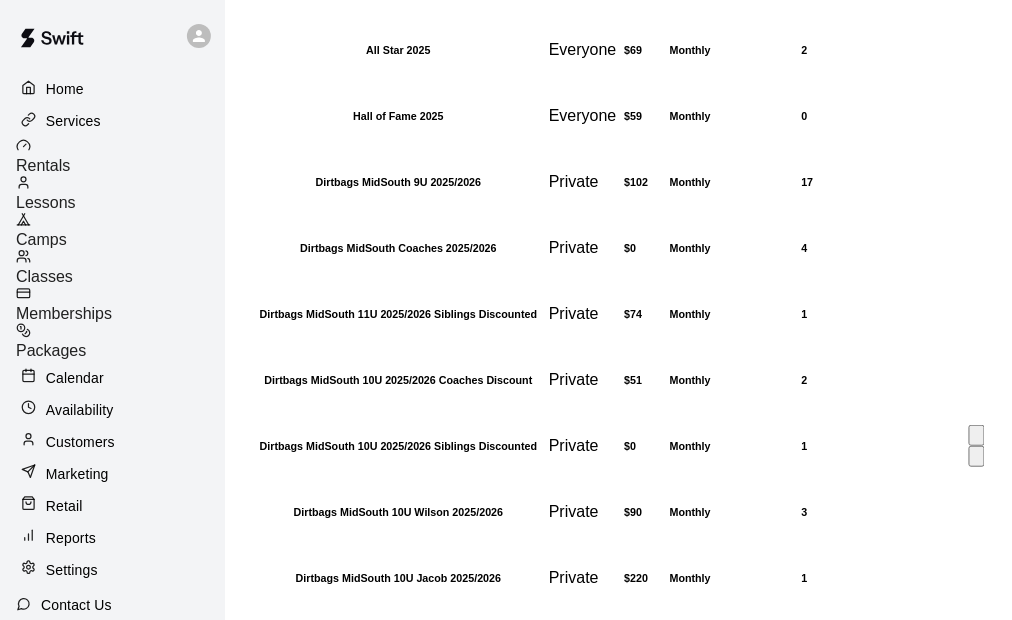 scroll, scrollTop: 2395, scrollLeft: 0, axis: vertical 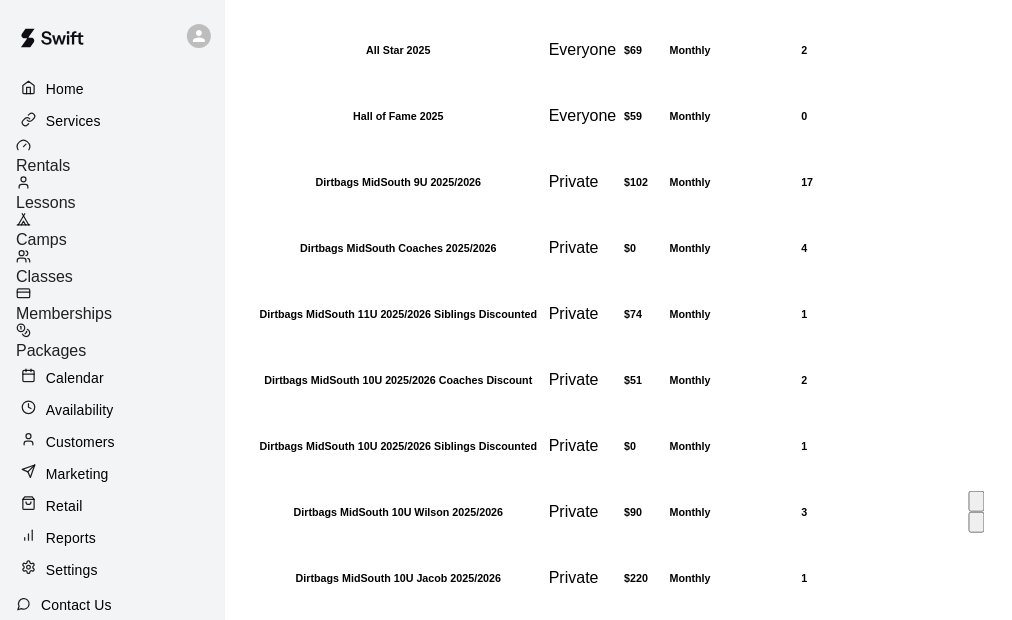 click on "Dirtbags MidSouth 10U Wilson 2025/2026" at bounding box center (398, 512) 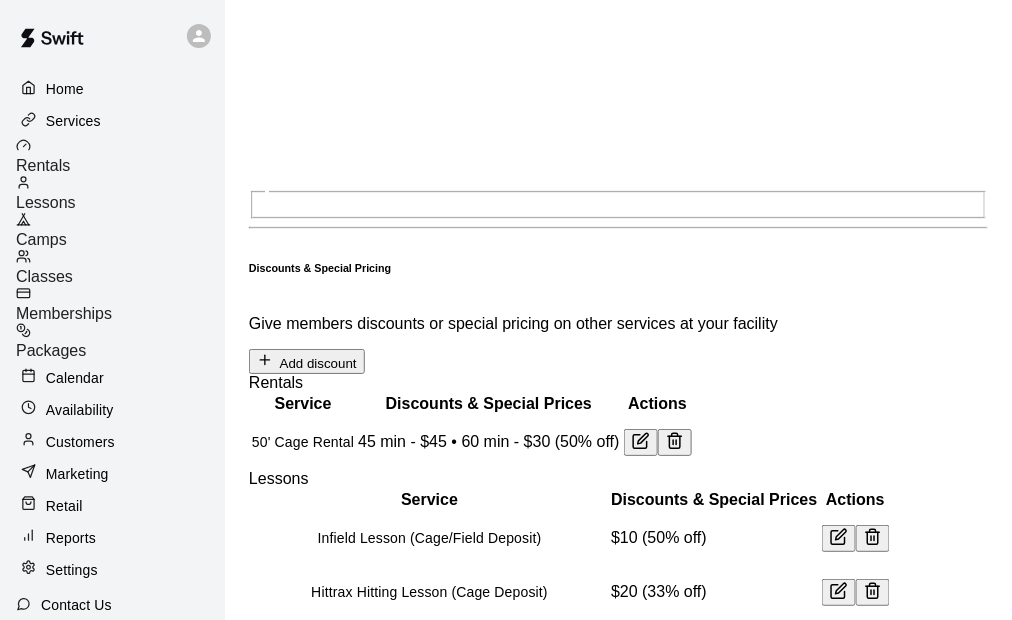 scroll, scrollTop: 1565, scrollLeft: 0, axis: vertical 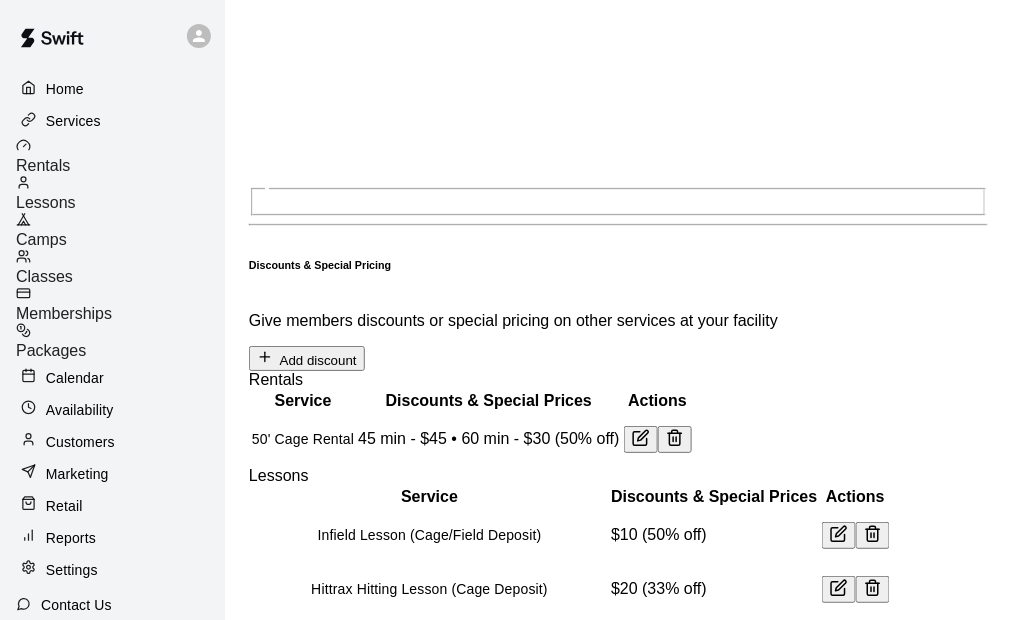 click on "Customers" at bounding box center (80, 442) 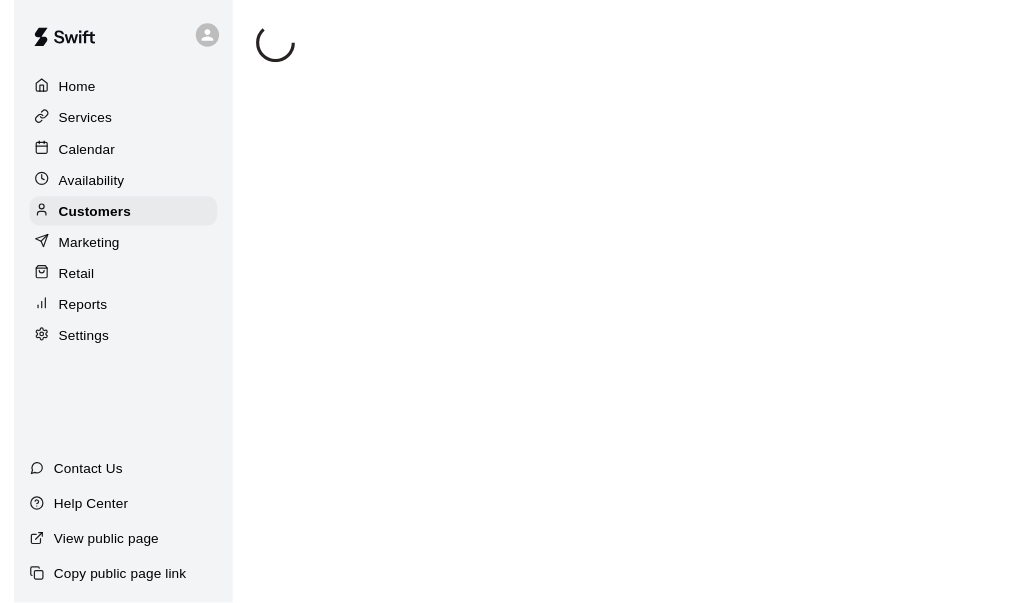 scroll, scrollTop: 0, scrollLeft: 0, axis: both 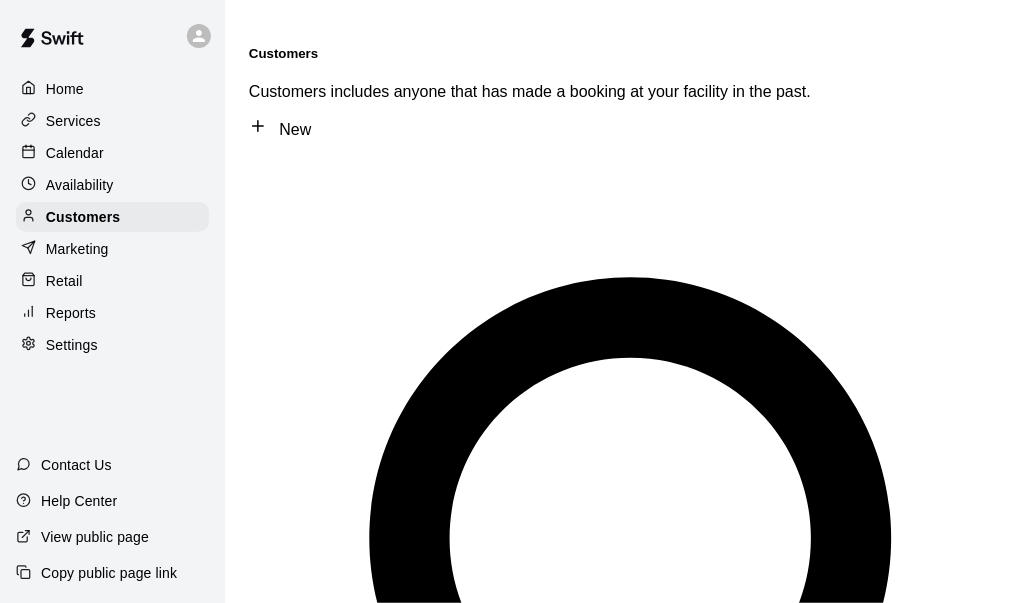 click at bounding box center (320, 1136) 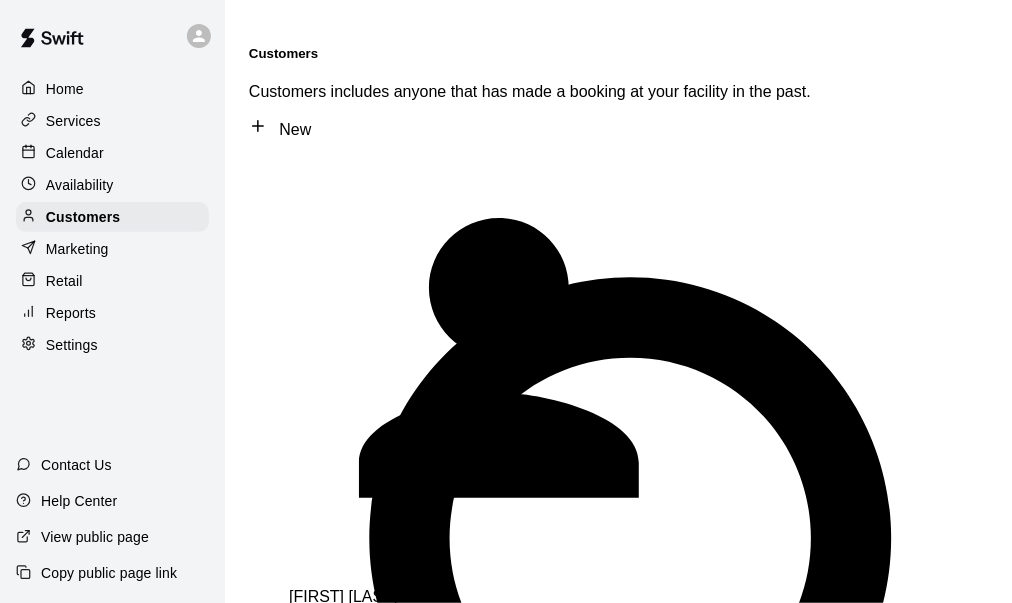 click on "Braxton Scott Dirtbags MidSouth 9U 2025/2026  rightwayplumbing@live.com" at bounding box center (569, 631) 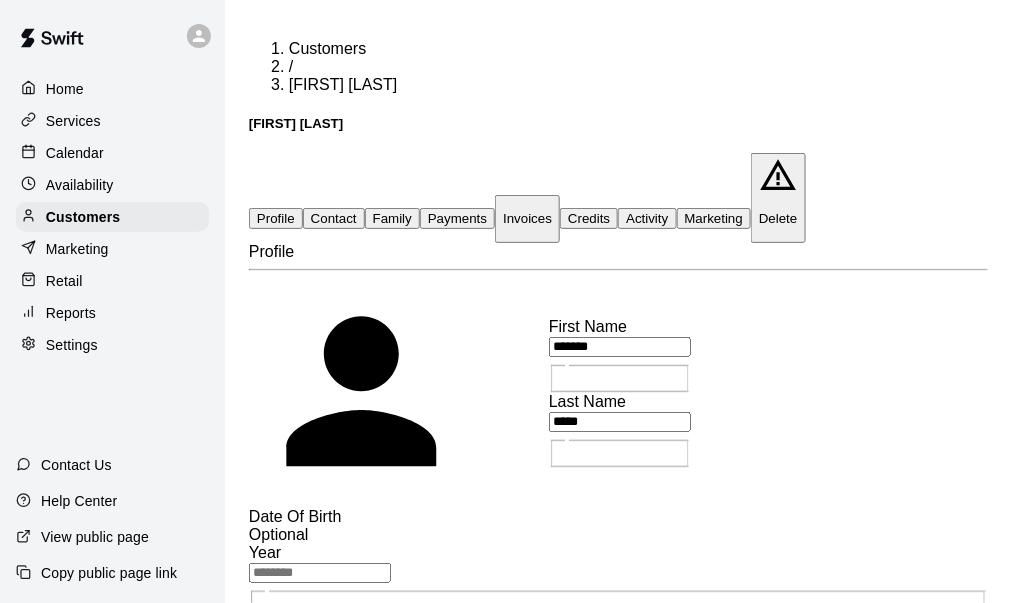 click on "Credits" at bounding box center [589, 218] 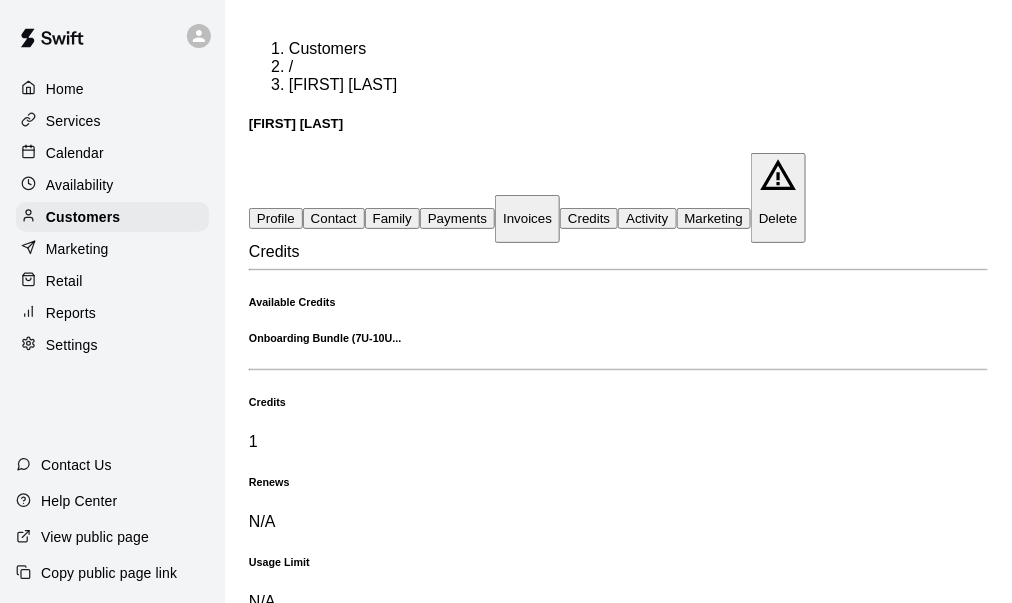 click on "Activity" at bounding box center (647, 218) 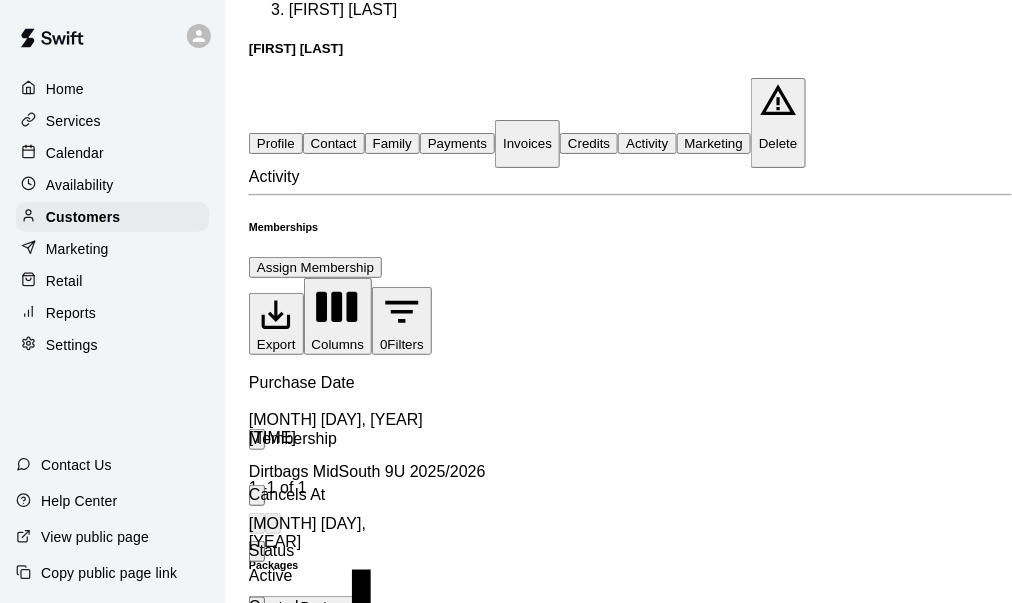 scroll, scrollTop: 0, scrollLeft: 0, axis: both 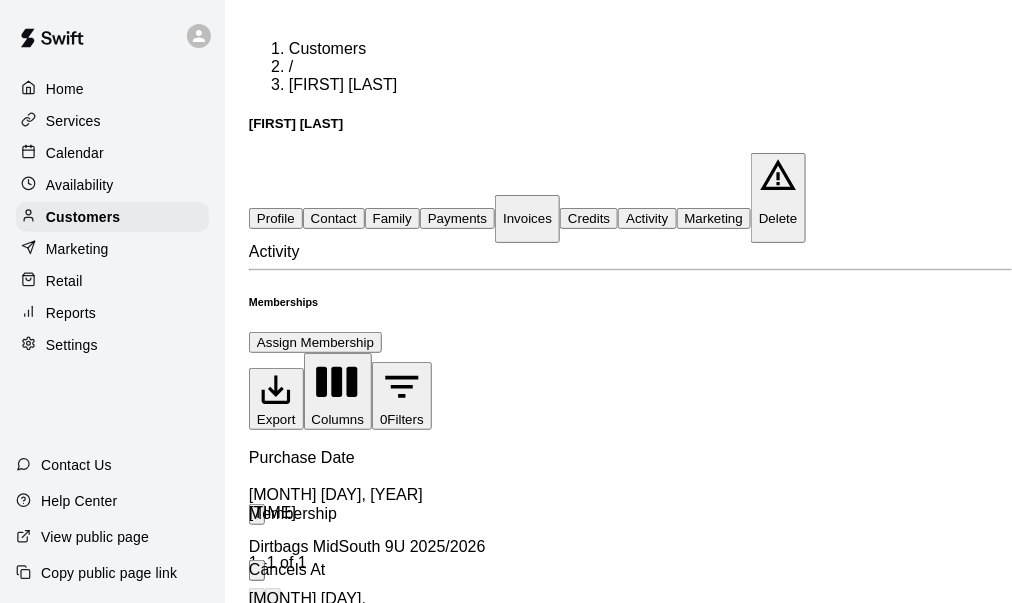 click on "Payments" at bounding box center [457, 218] 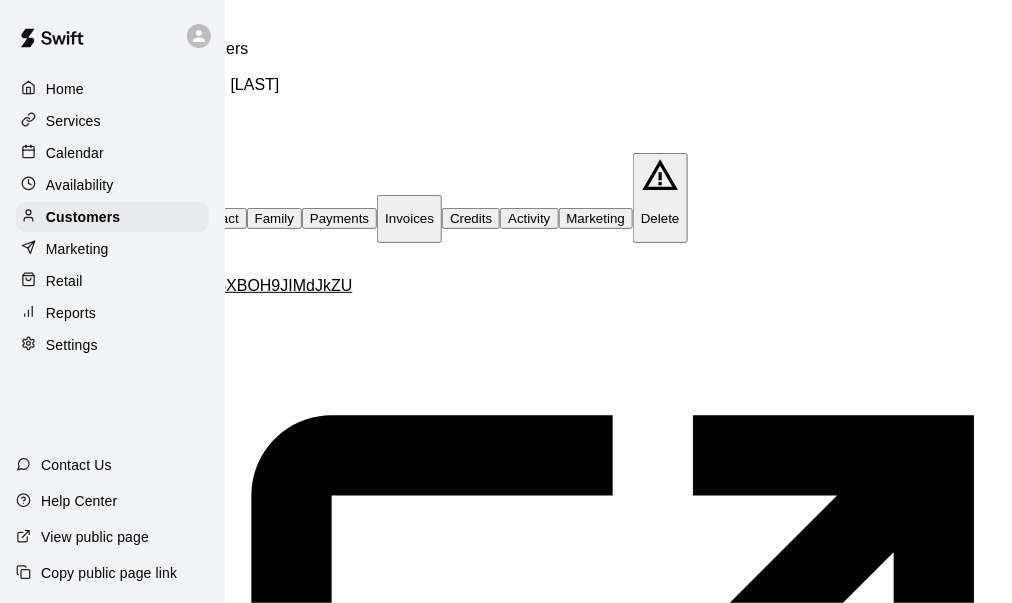 scroll, scrollTop: 0, scrollLeft: 160, axis: horizontal 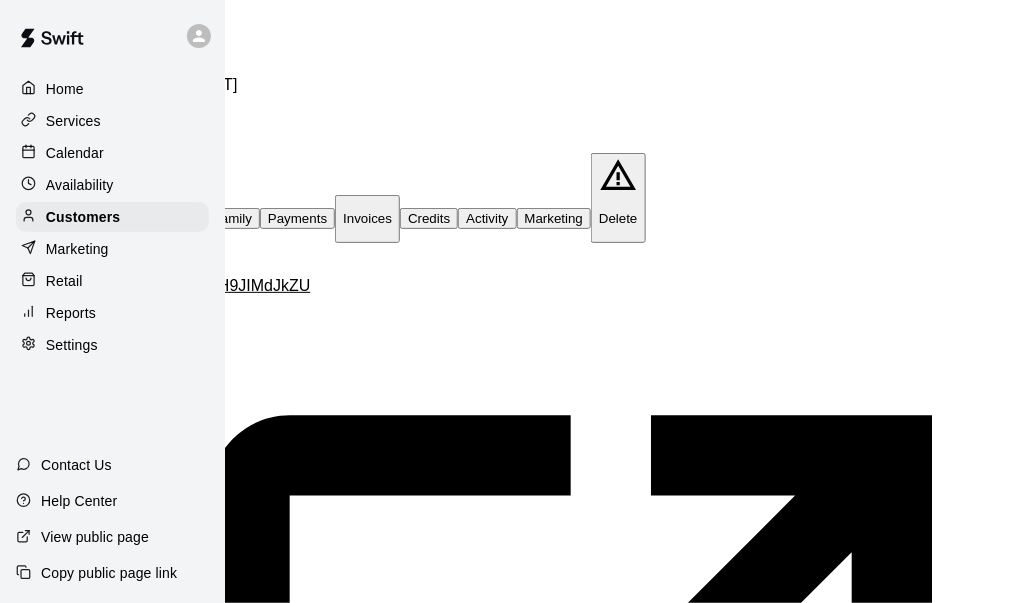 click on "New Charge" at bounding box center [134, 1549] 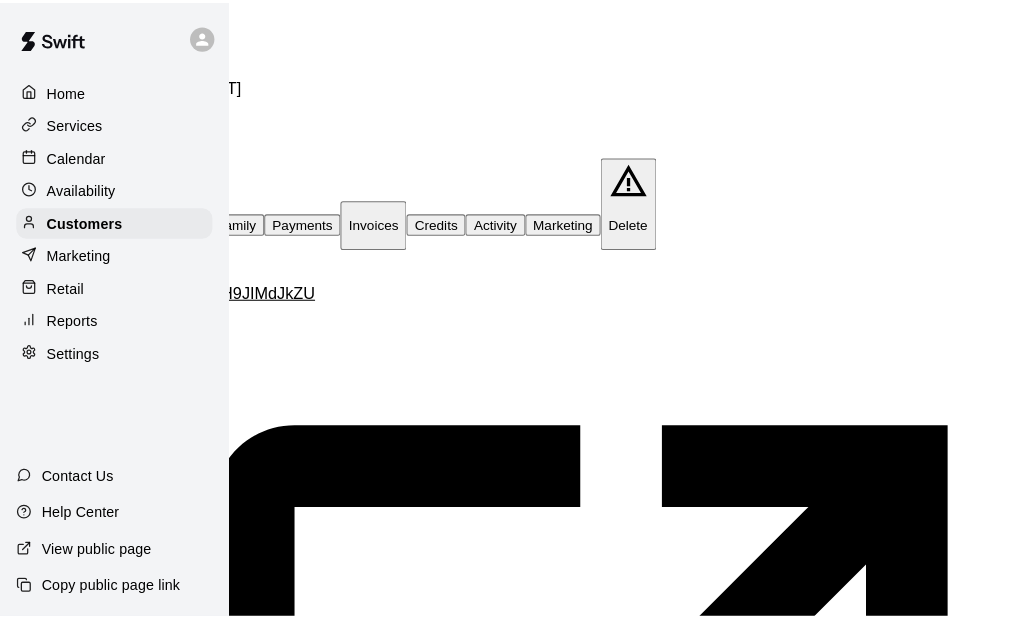 scroll, scrollTop: 0, scrollLeft: 144, axis: horizontal 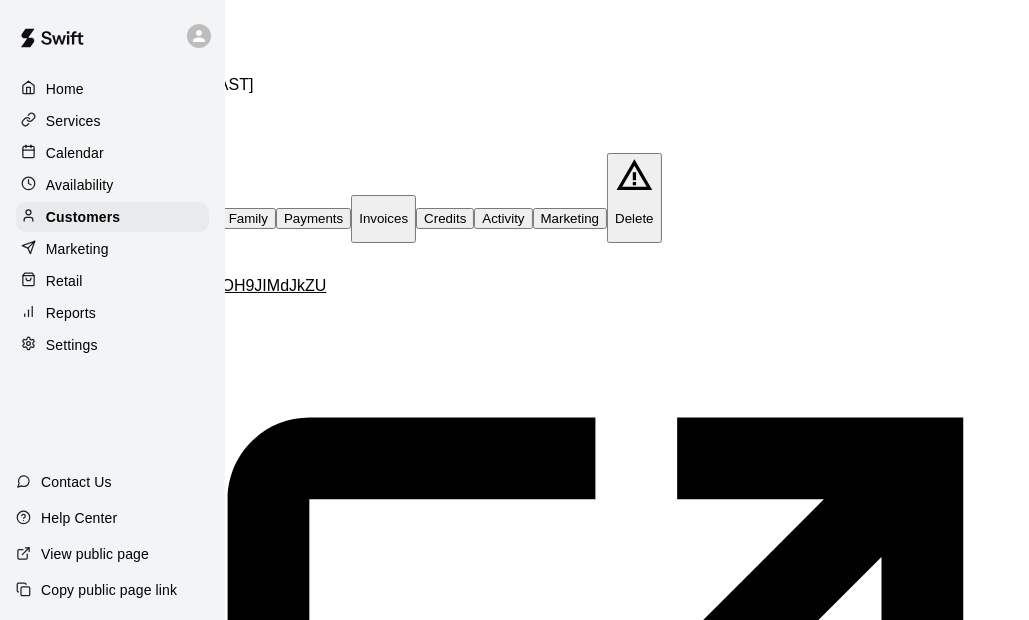 click on "*" at bounding box center [-73, 2150] 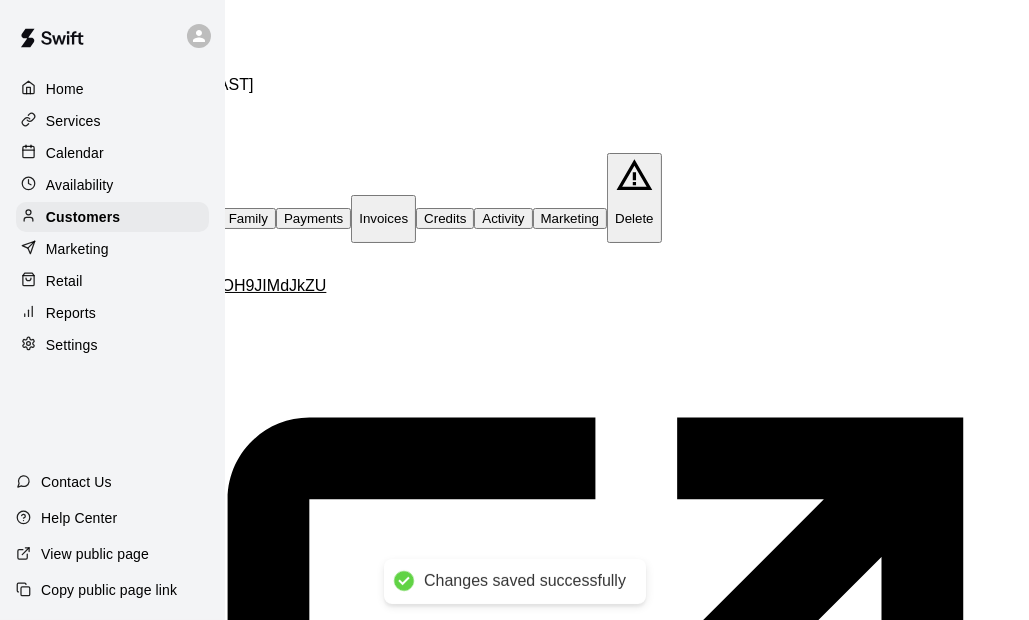 click on "Save" at bounding box center (-121, 6323) 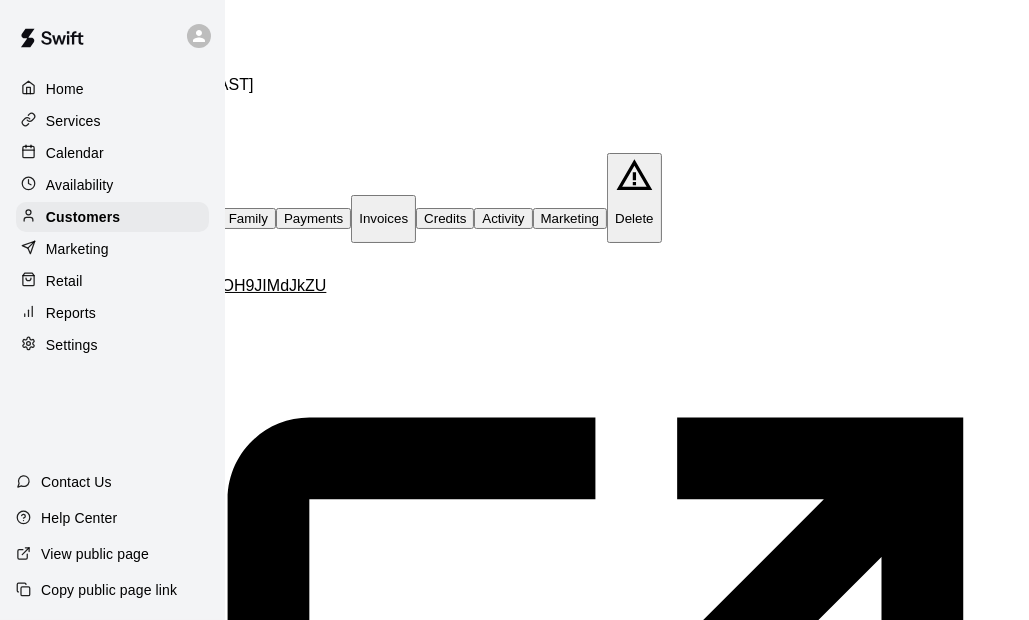 click at bounding box center (-73, 2323) 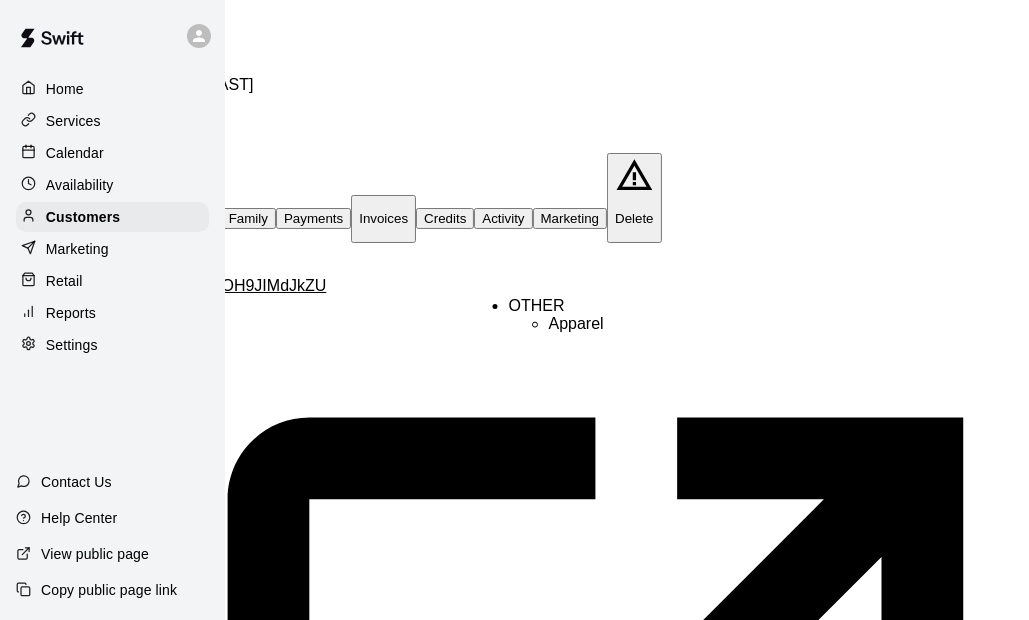 click on "Apparel" at bounding box center [634, 324] 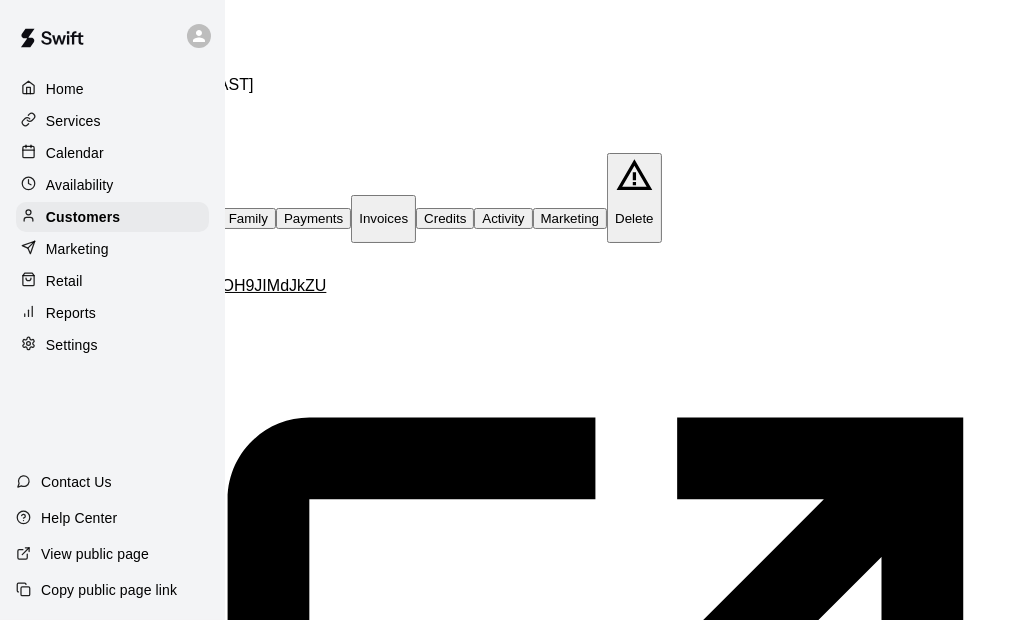 click on "Home Services Calendar Availability Customers Marketing Retail Reports Settings Contact Us Help Center View public page Copy public page link Customers / Braxton Scott Braxton Scott Profile Contact Family Payments Invoices Credits Activity Marketing Delete Payments Stripe:   cus_SXBOH9JIMdJkZU Cards Add **** **** **** 1605 Default Visit   Stripe dashboard   Payment History For more details and additional filtering,   visit the   Sales and Revenue reports   section. New Charge Export Columns 0 Filters Id Refund Receipt Payment Date Service Method Type Subtotal Tax Custom Fee 677136 Jul 1, 2025, 1:23 AM Dirtbags MidSouth 9U 2025/2026  CARD CHARGE $102.00 $9.69 673108 Jun 28, 2025, 7:15 PM Dirtbags MidSouth 9U 2025/2026  WAIVED CHARGE $0.00 $0.00 673039 Jun 28, 2025, 6:02 PM Onboarding Bundle (7U-10U) CARD CHARGE $155.00 $14.73 Rows per page: 100 *** 1–3 of 3 Swift - Edit Customer Close cross-small New Charge Amount ​ $ ***** ​ Service Type ***** ​ Service(s) Manage Options ******* ​ Subtotal $ 50.00 *" at bounding box center (370, 3063) 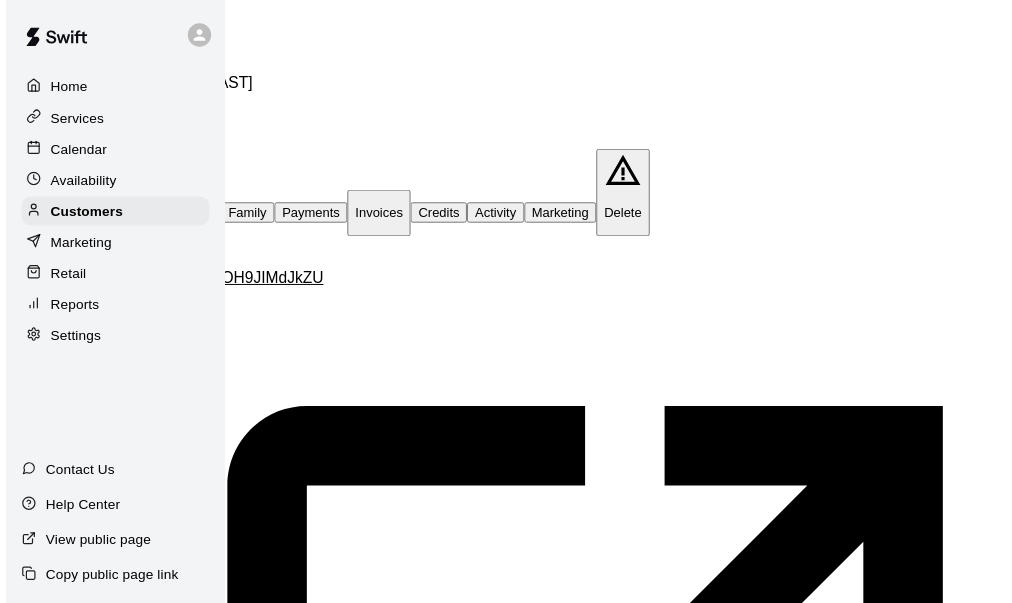 scroll, scrollTop: 245, scrollLeft: 0, axis: vertical 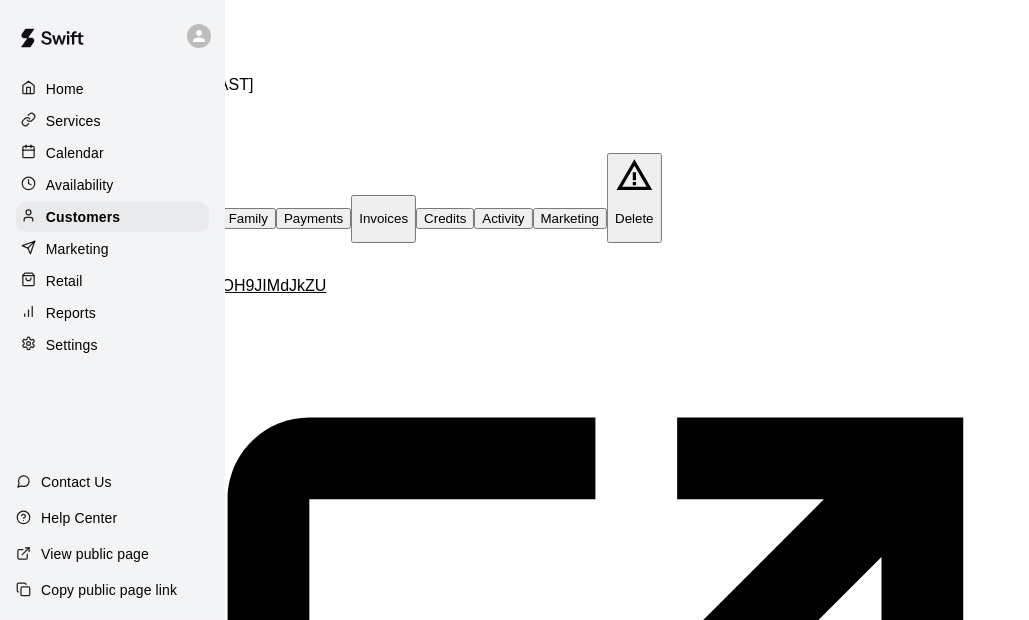 click on "Issue charge" at bounding box center (-40, 6063) 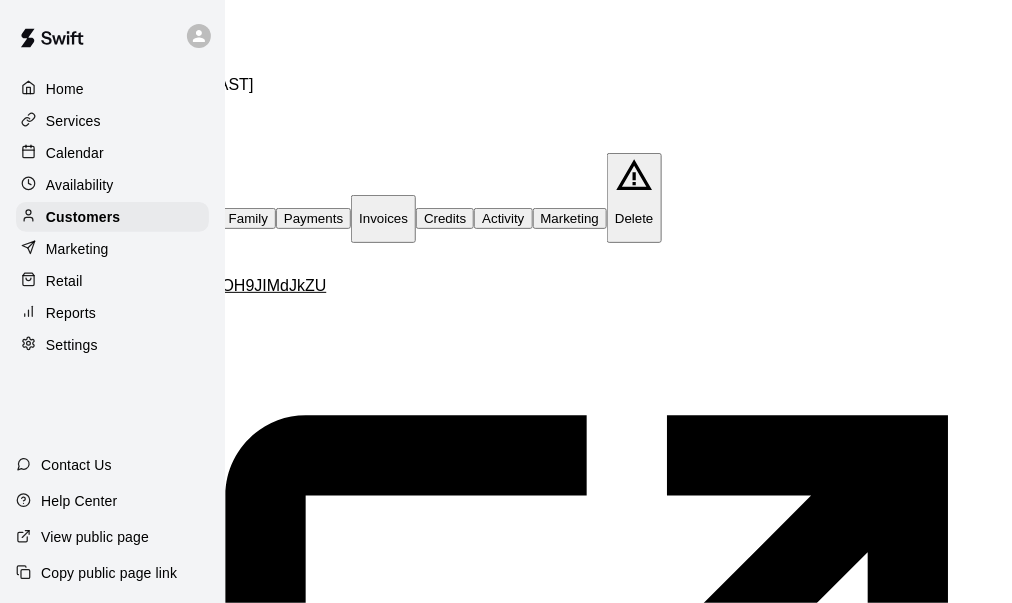 click on "Services" at bounding box center [73, 121] 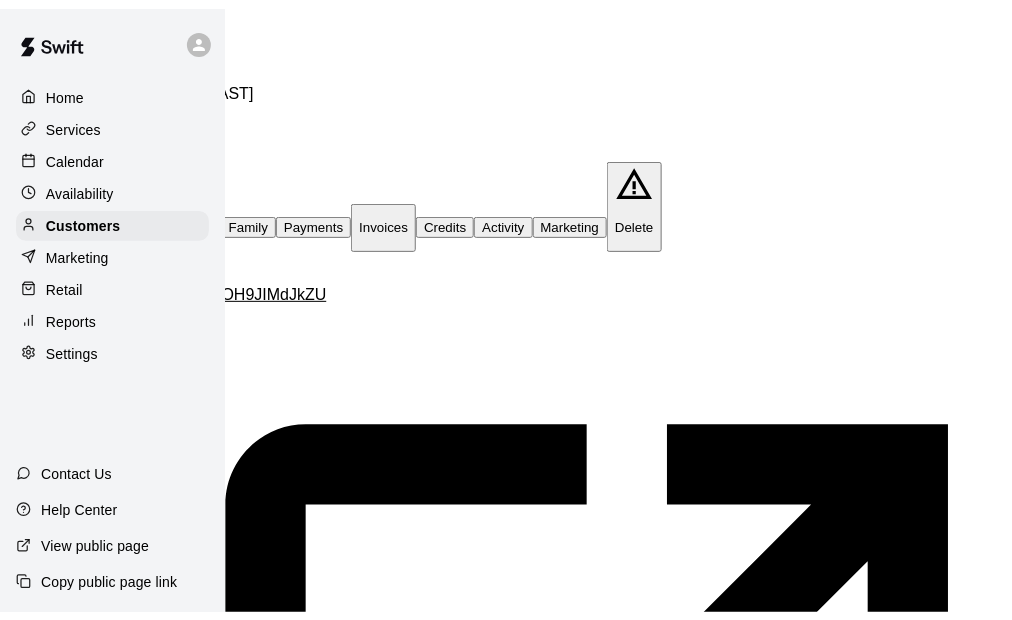 scroll, scrollTop: 0, scrollLeft: 0, axis: both 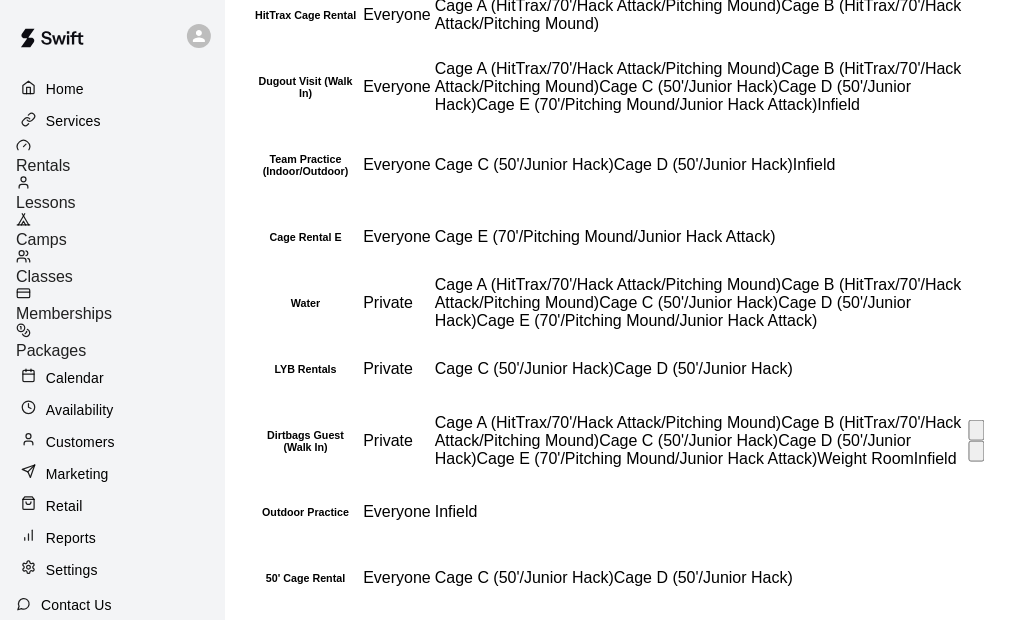 click on "Memberships" at bounding box center [64, 313] 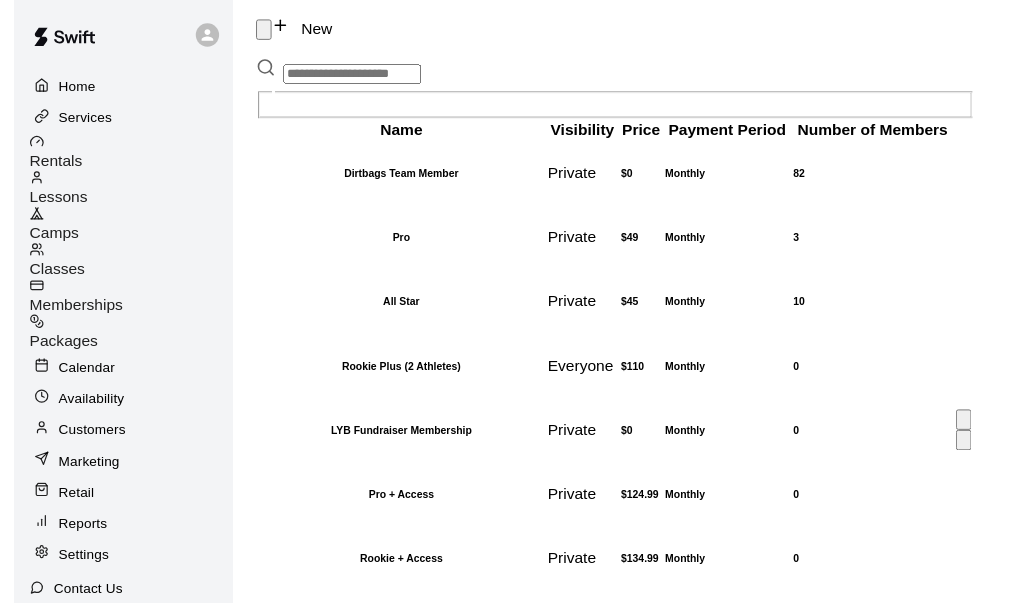 scroll, scrollTop: 0, scrollLeft: 0, axis: both 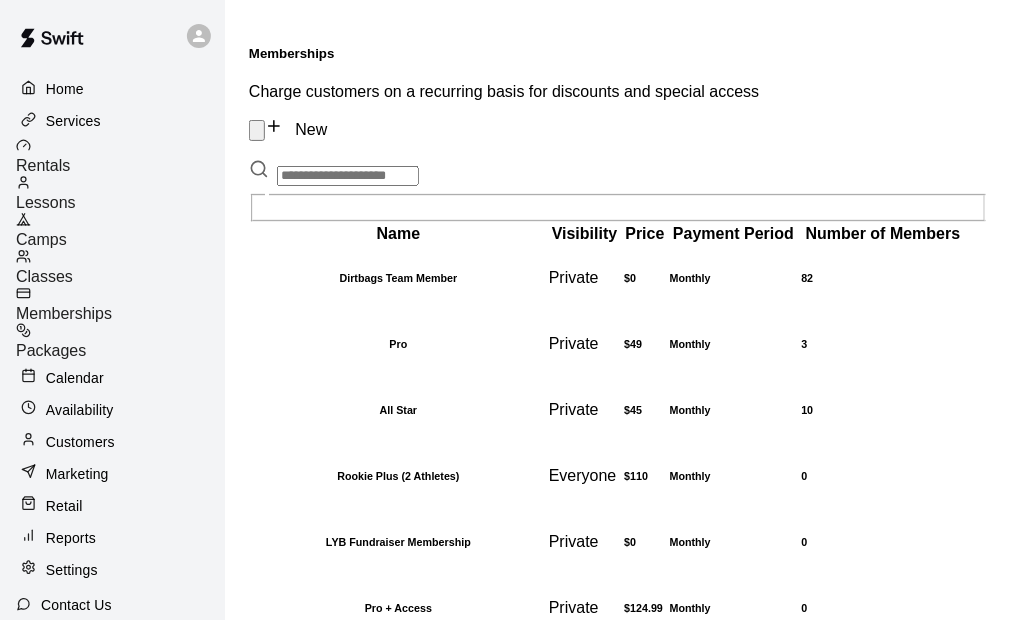 click at bounding box center [348, 176] 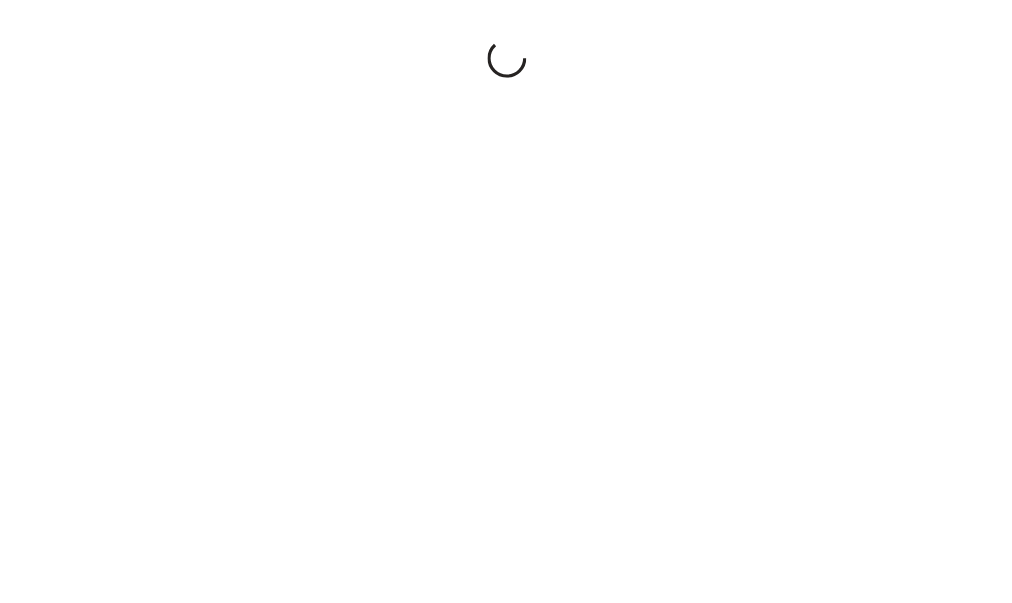 scroll, scrollTop: 0, scrollLeft: 0, axis: both 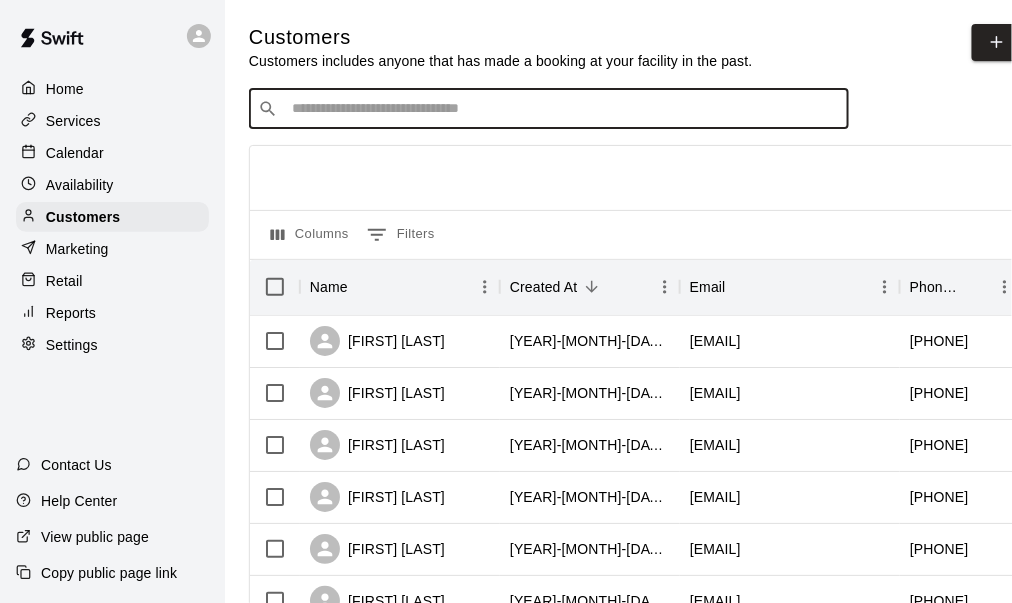 click at bounding box center [563, 109] 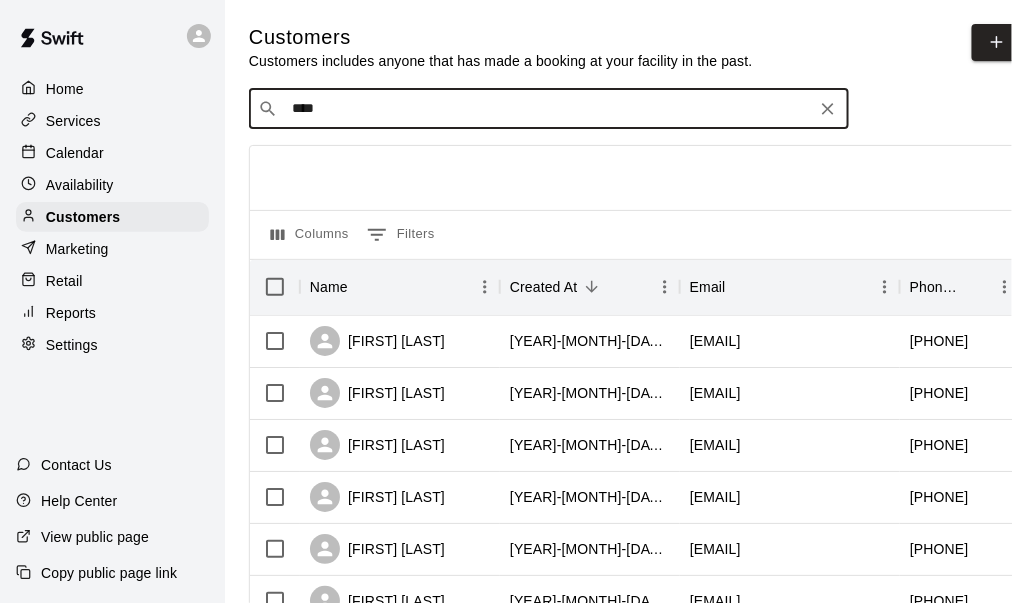 type on "*****" 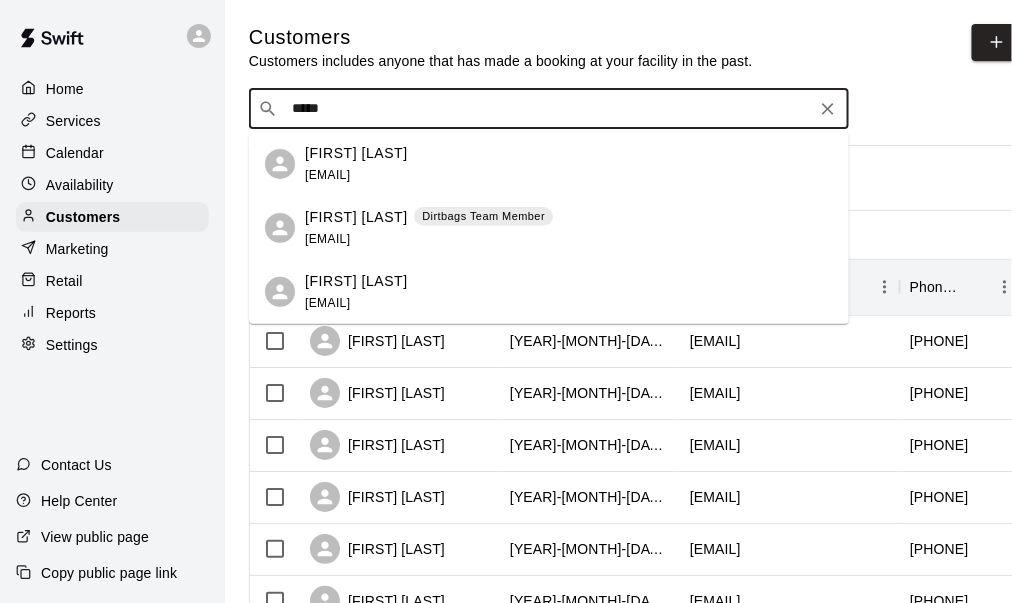 click on "Bo Linam" at bounding box center [356, 217] 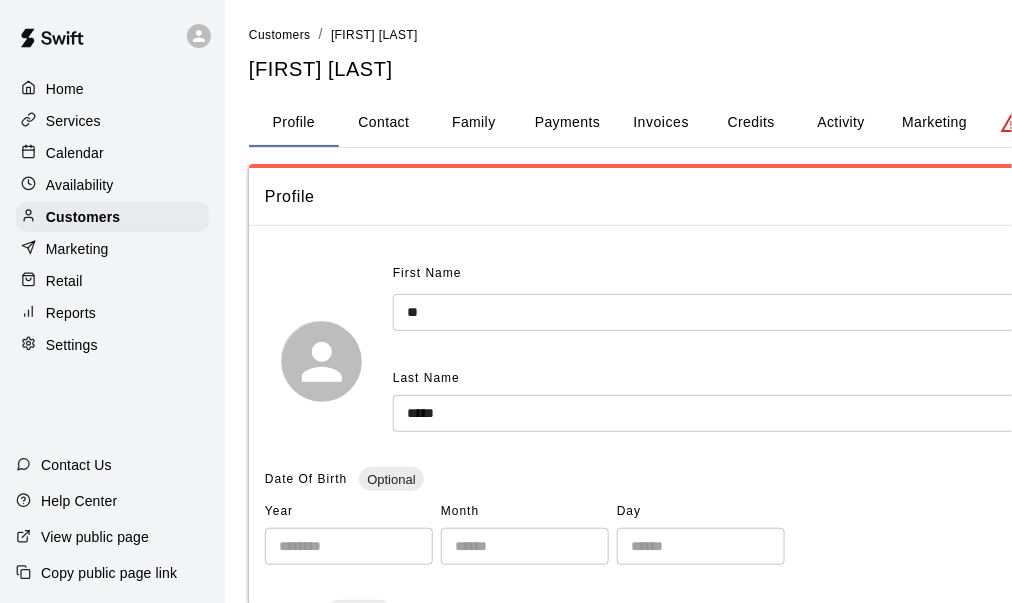 click on "Activity" at bounding box center (841, 123) 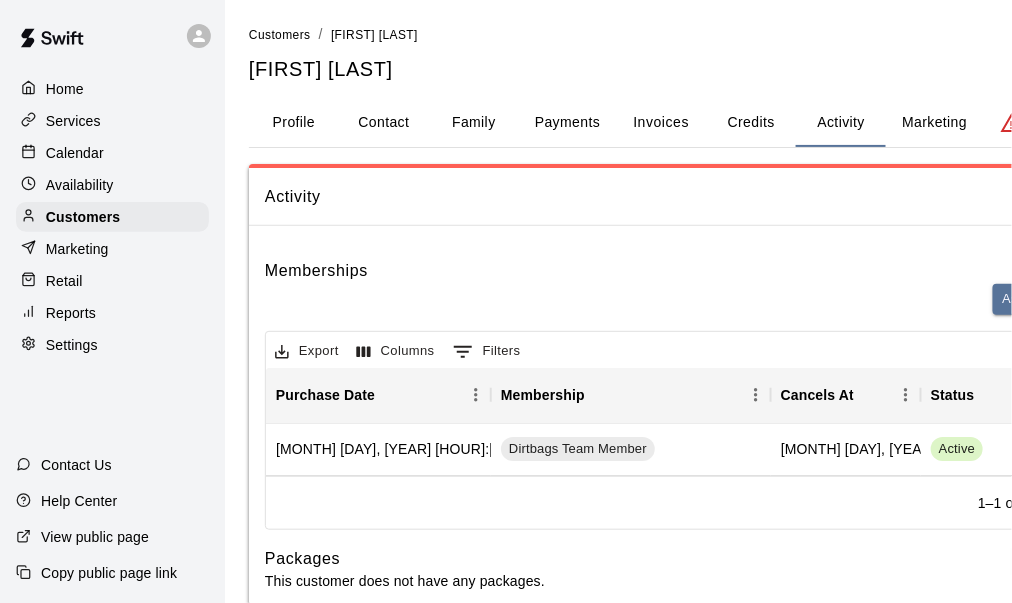 click on "Payments" at bounding box center [567, 123] 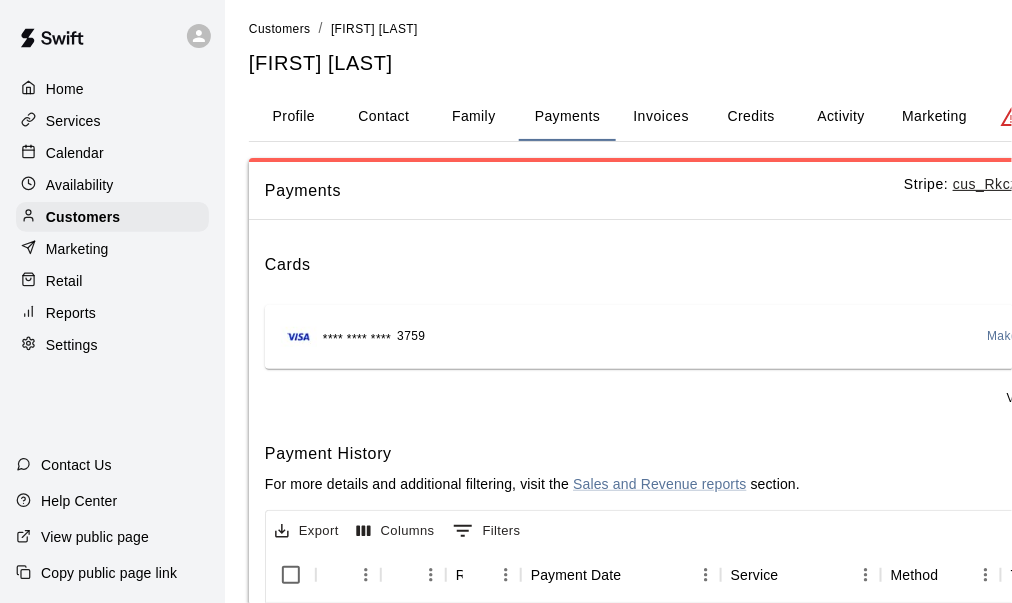 scroll, scrollTop: 0, scrollLeft: 0, axis: both 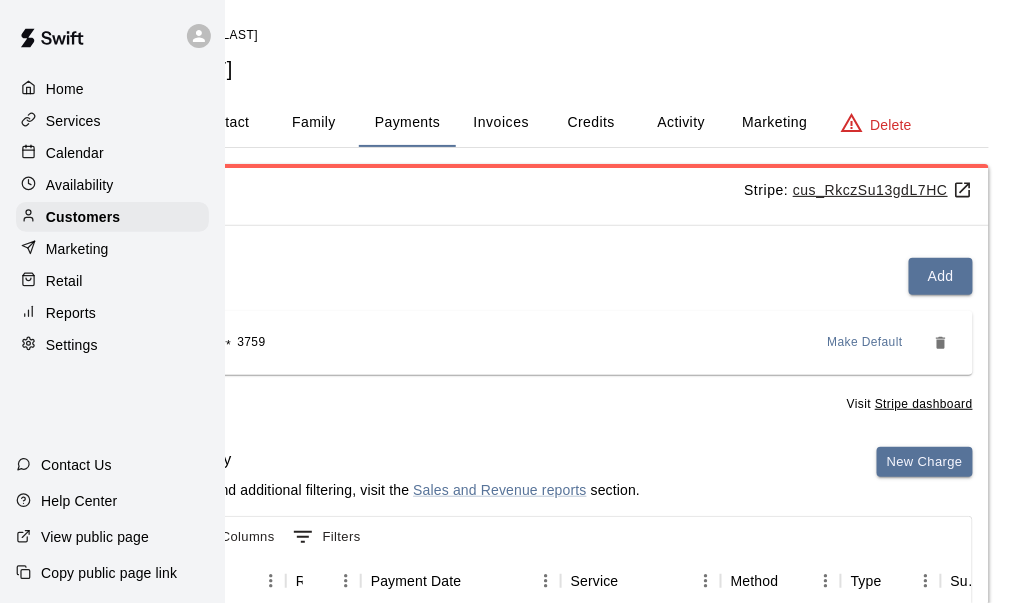 click on "Make Default" at bounding box center [866, 343] 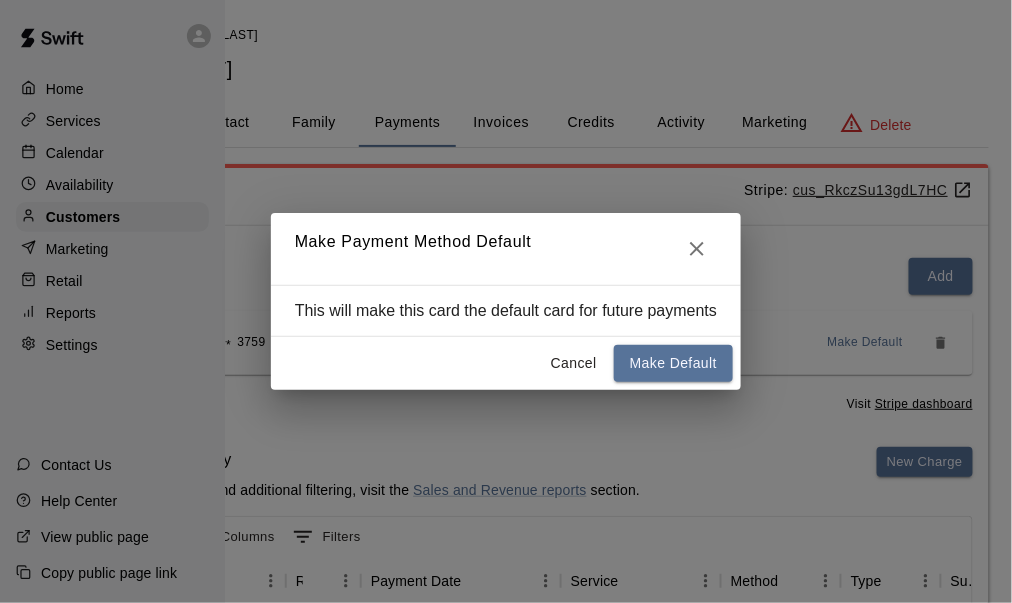 scroll, scrollTop: 0, scrollLeft: 144, axis: horizontal 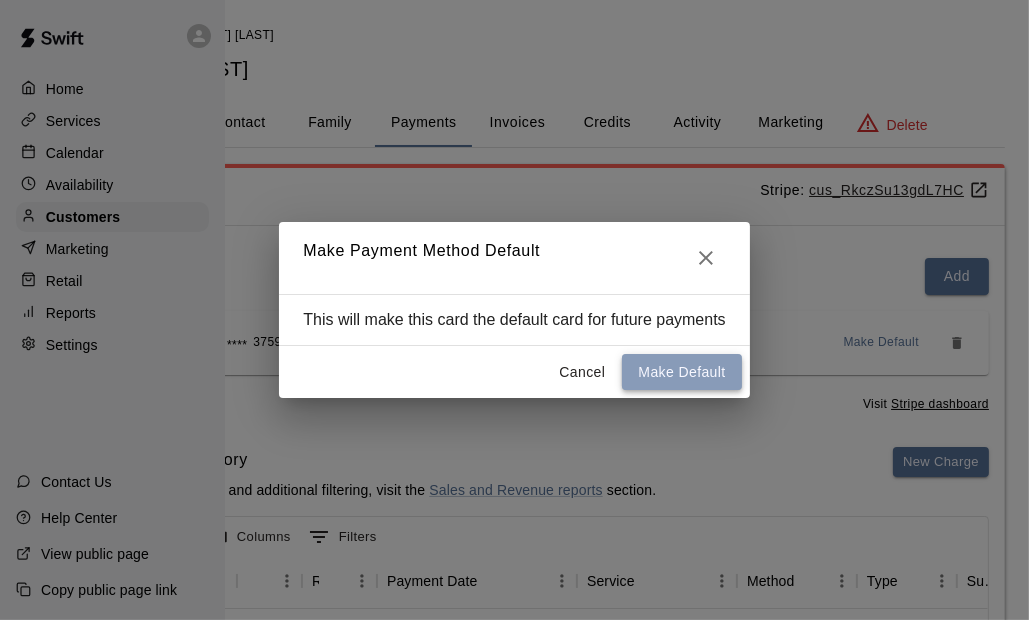 click on "Make Default" at bounding box center (681, 372) 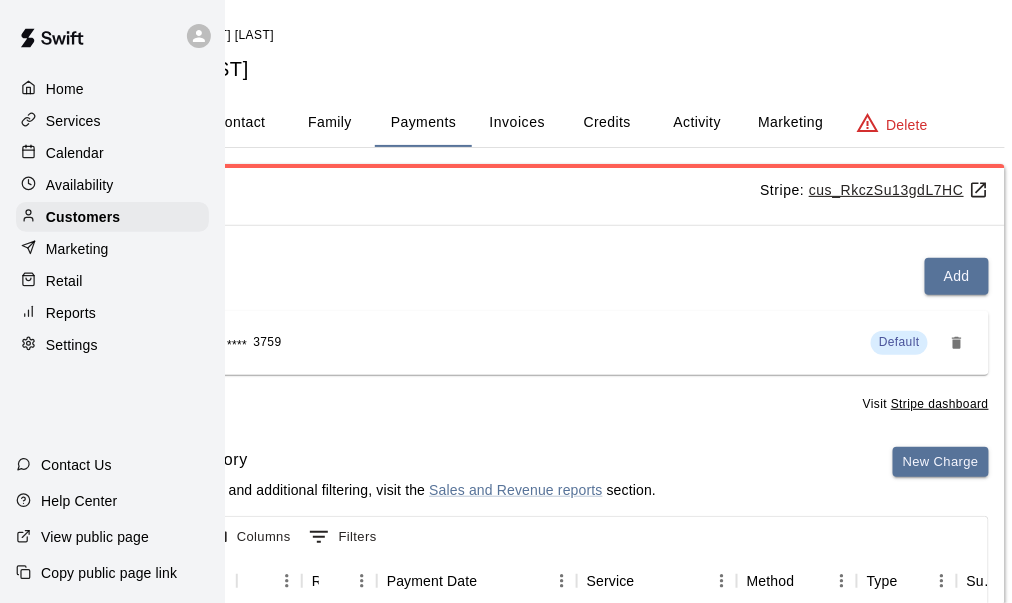 click on "Activity" at bounding box center (697, 123) 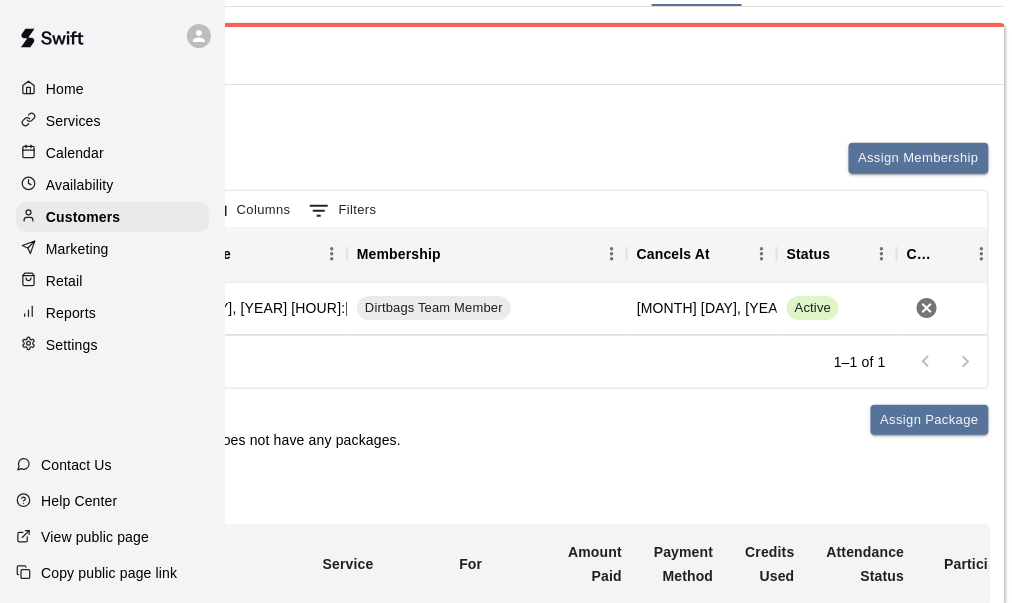 scroll, scrollTop: 100, scrollLeft: 144, axis: both 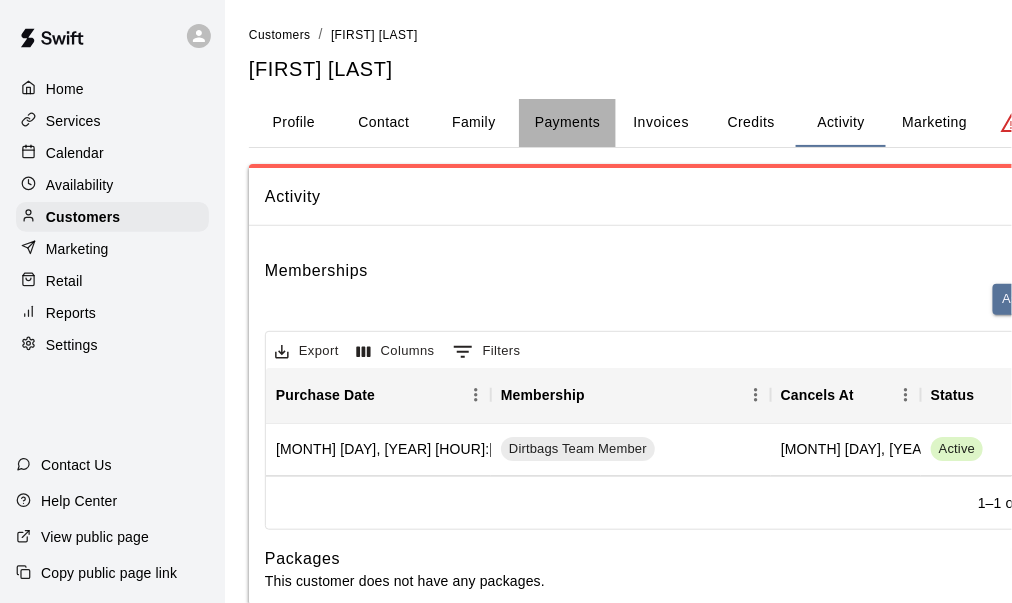 click on "Payments" at bounding box center [567, 123] 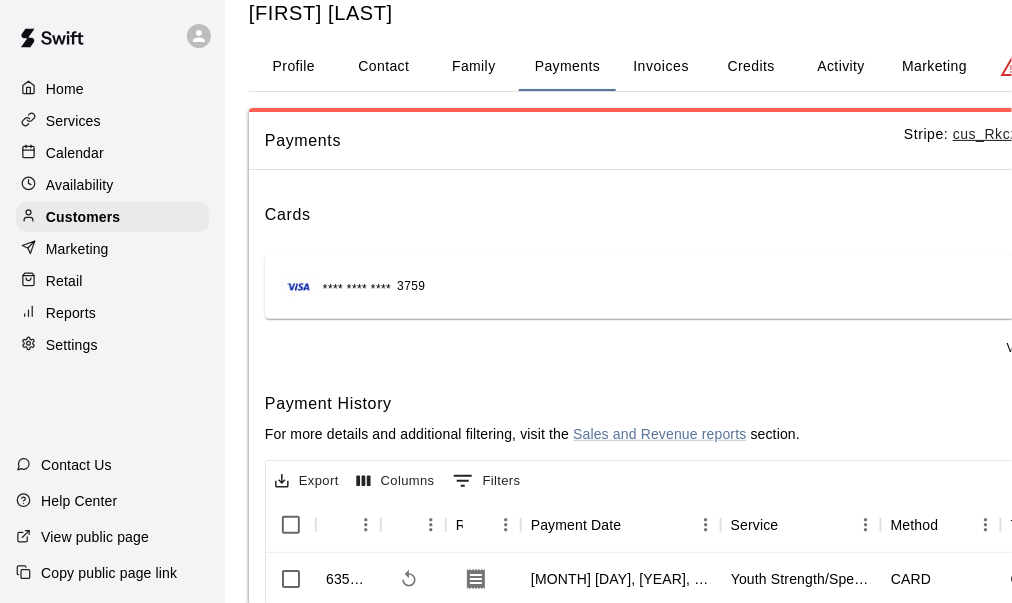 scroll, scrollTop: 0, scrollLeft: 0, axis: both 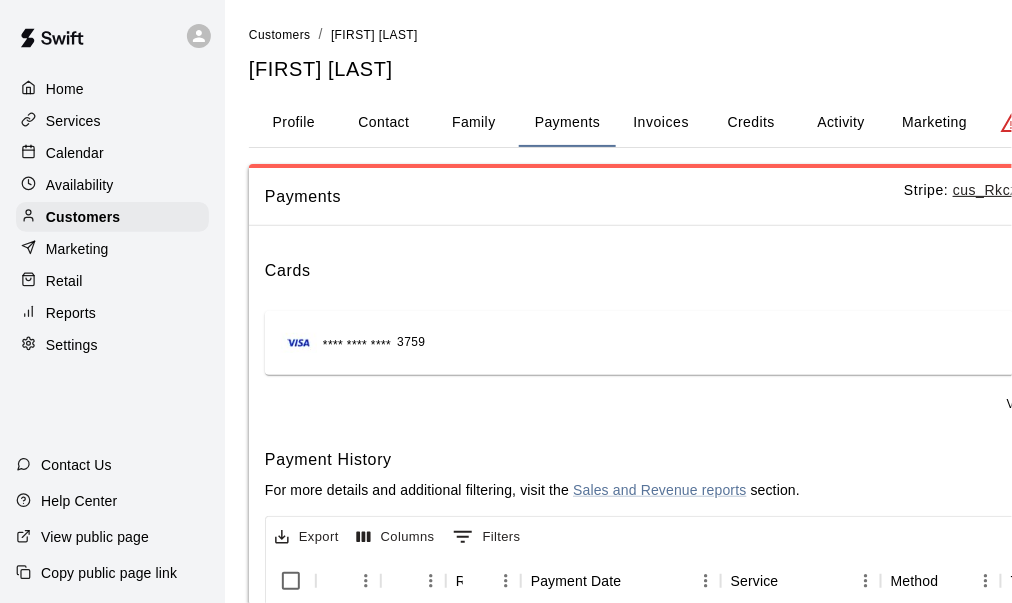 click on "Family" at bounding box center [474, 123] 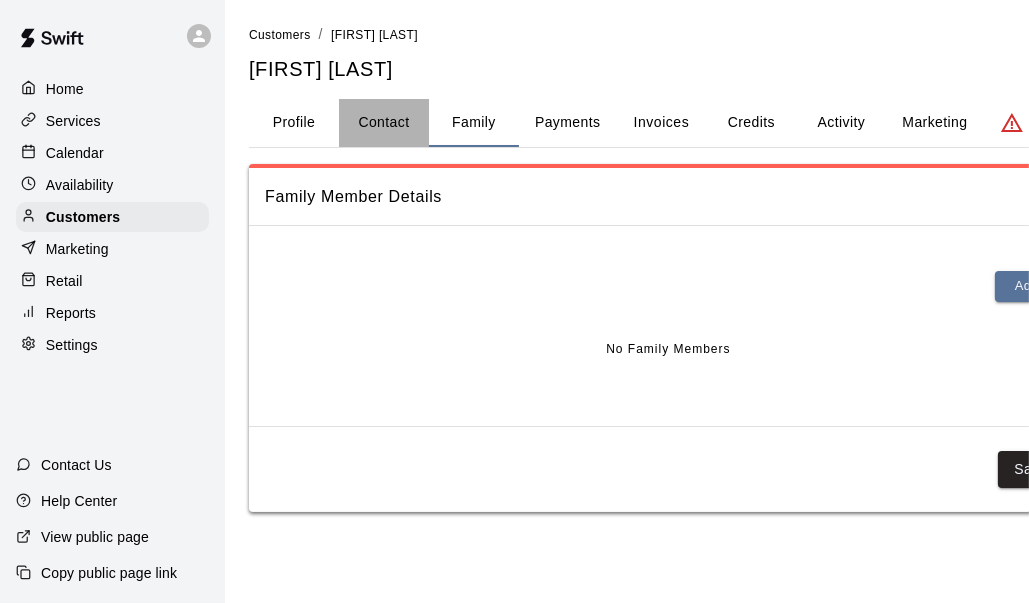 click on "Contact" at bounding box center (384, 123) 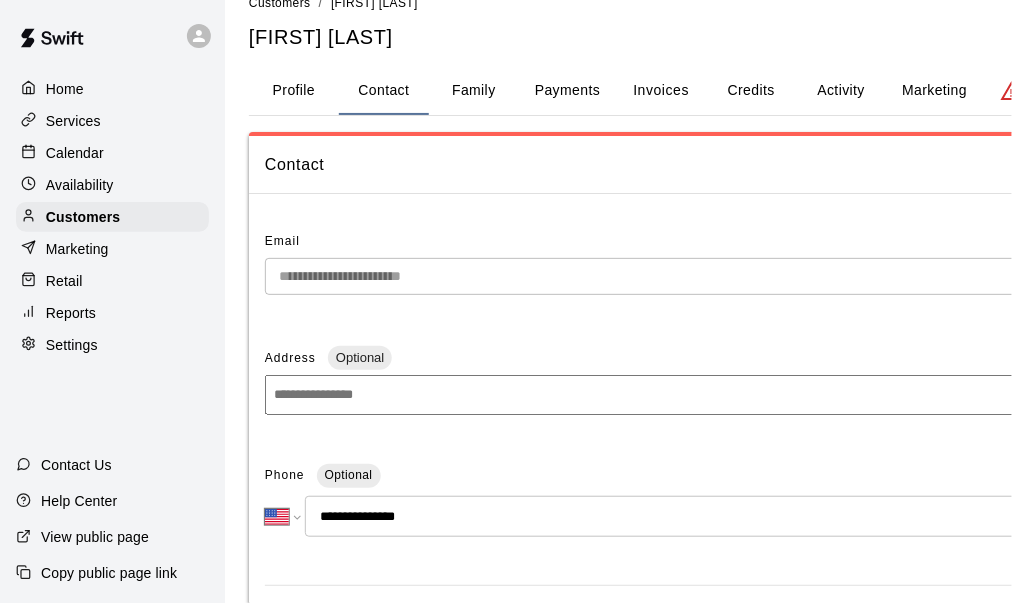 scroll, scrollTop: 0, scrollLeft: 0, axis: both 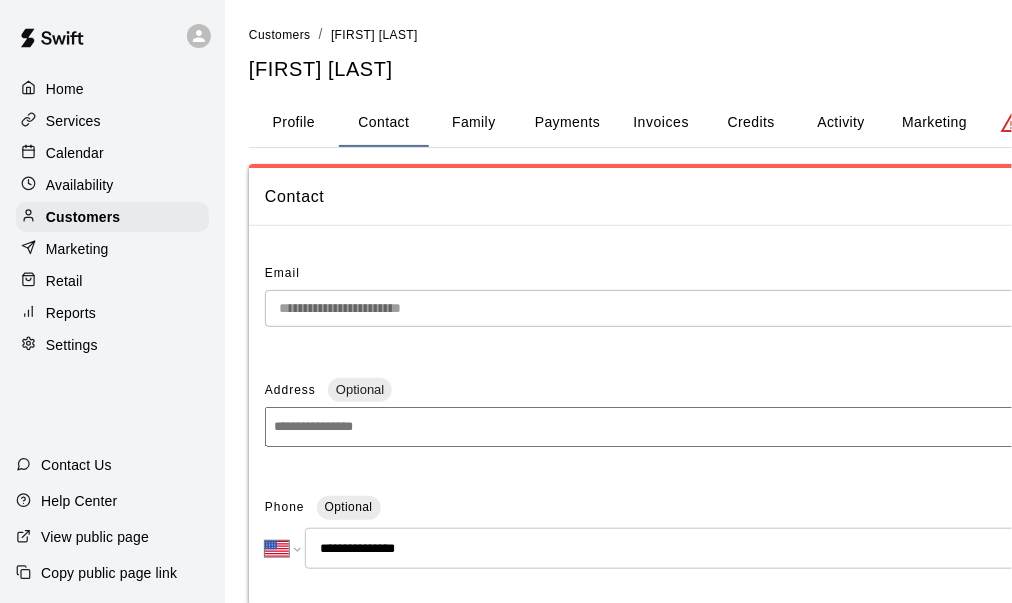 click on "Activity" at bounding box center (841, 123) 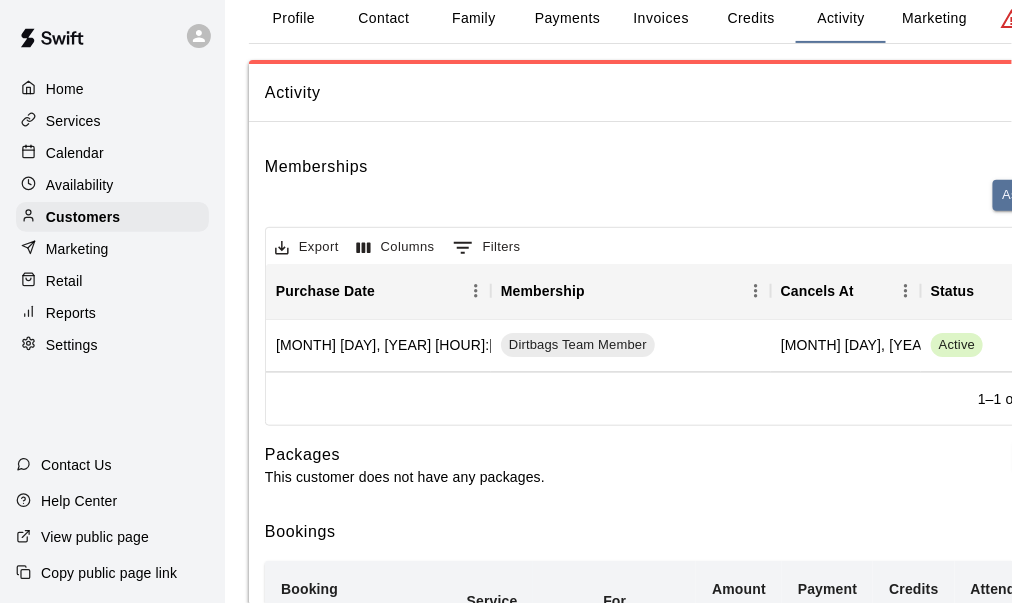 scroll, scrollTop: 0, scrollLeft: 0, axis: both 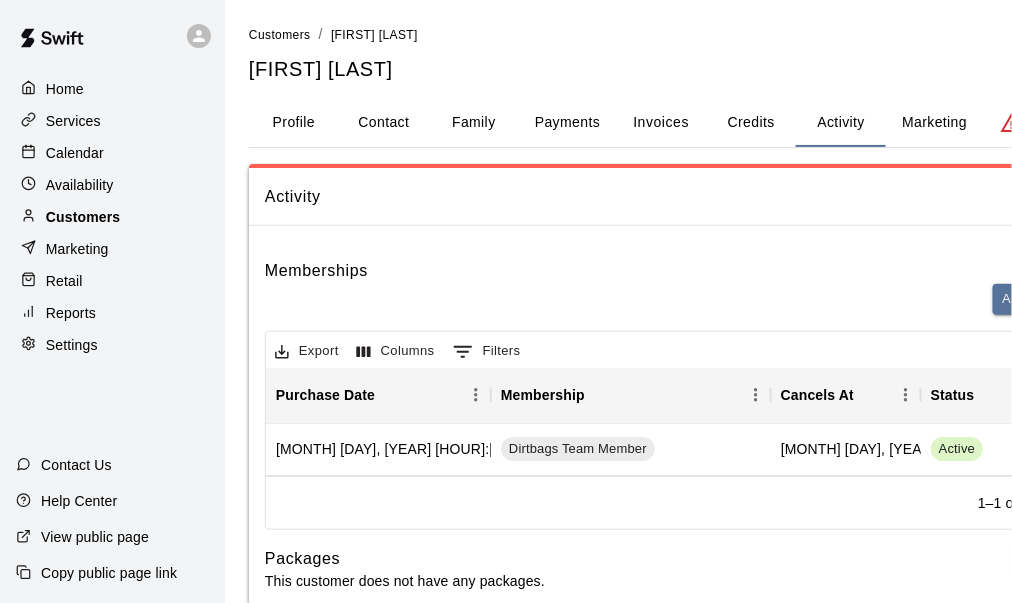 click on "Customers" at bounding box center (112, 217) 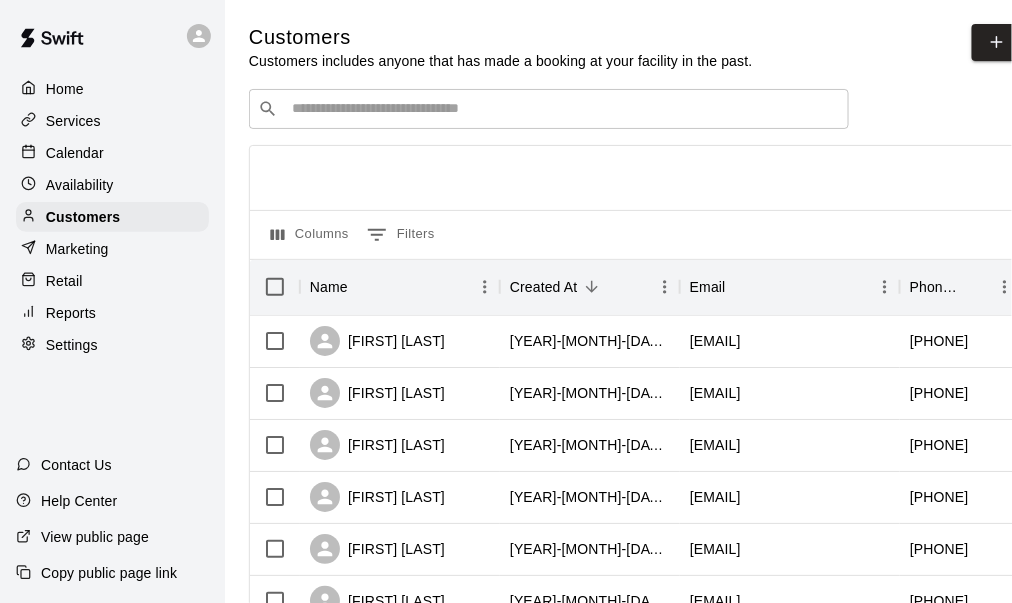 drag, startPoint x: 387, startPoint y: 111, endPoint x: 389, endPoint y: 121, distance: 10.198039 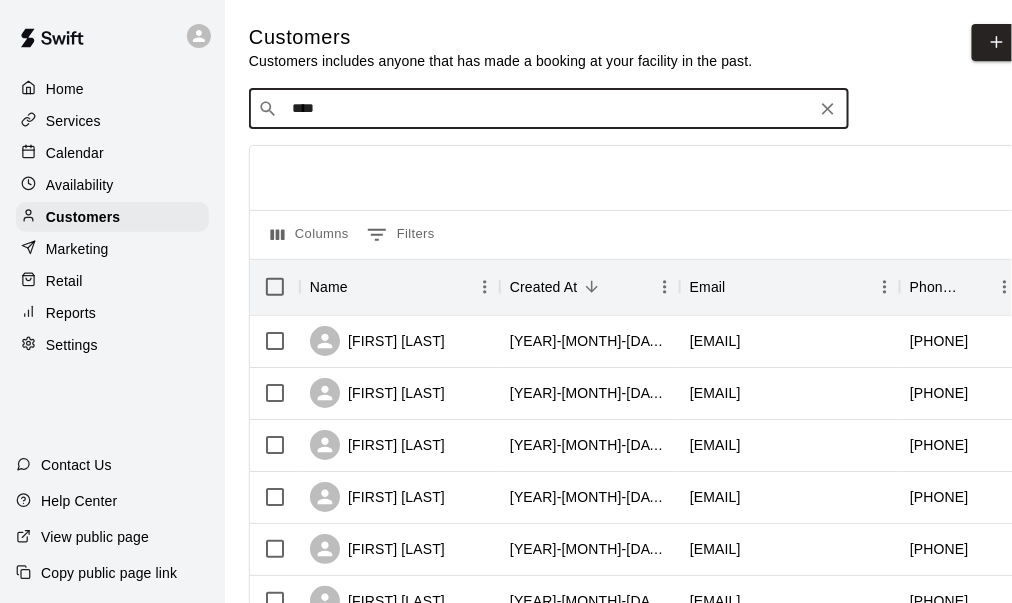 type on "*****" 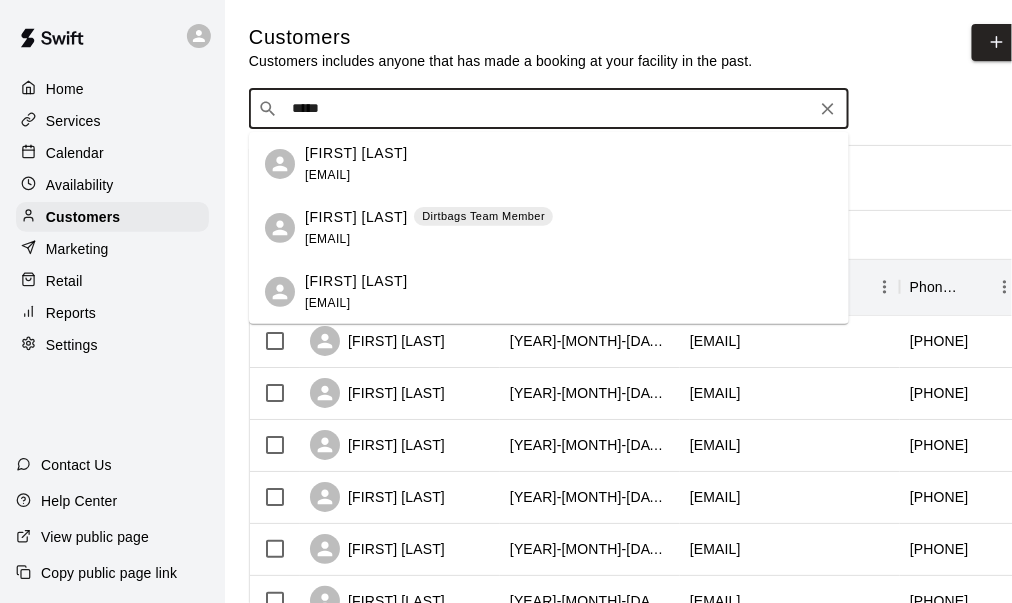 click on "linamwholesale@gmail.com" at bounding box center [327, 239] 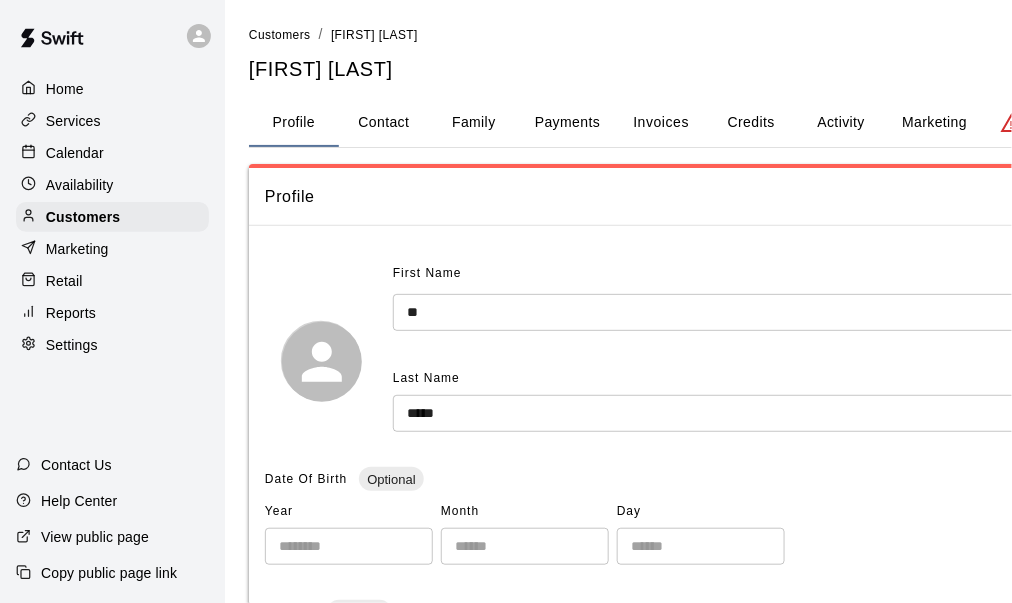 click on "Payments" at bounding box center (567, 123) 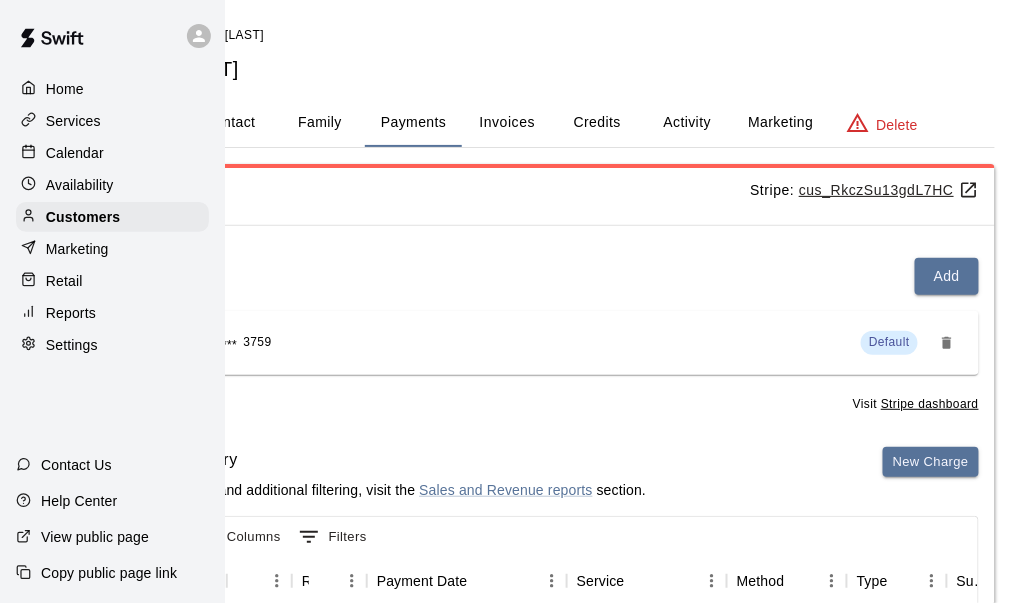 scroll, scrollTop: 0, scrollLeft: 160, axis: horizontal 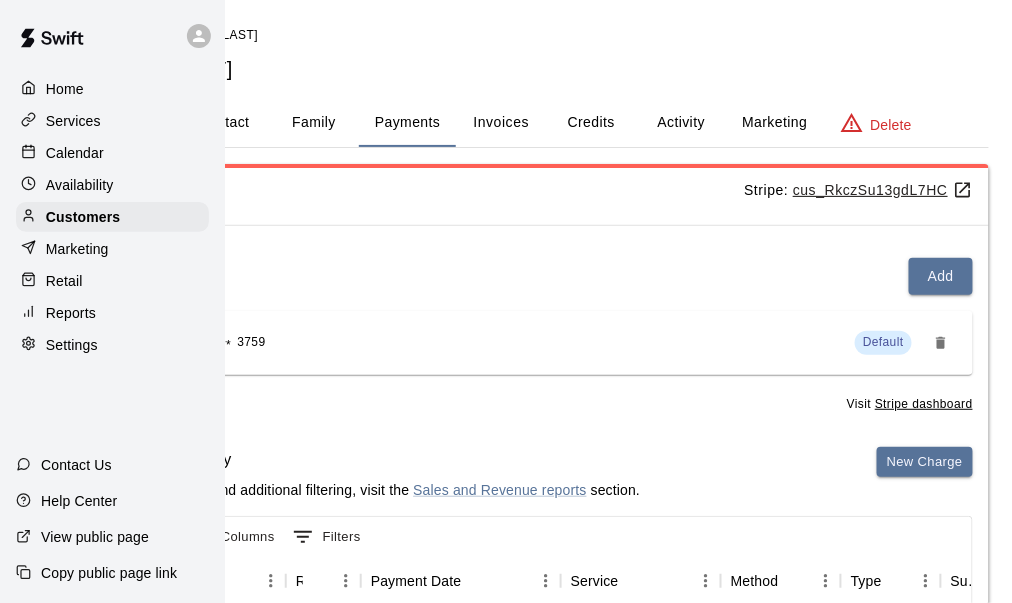 click on "Activity" at bounding box center [681, 123] 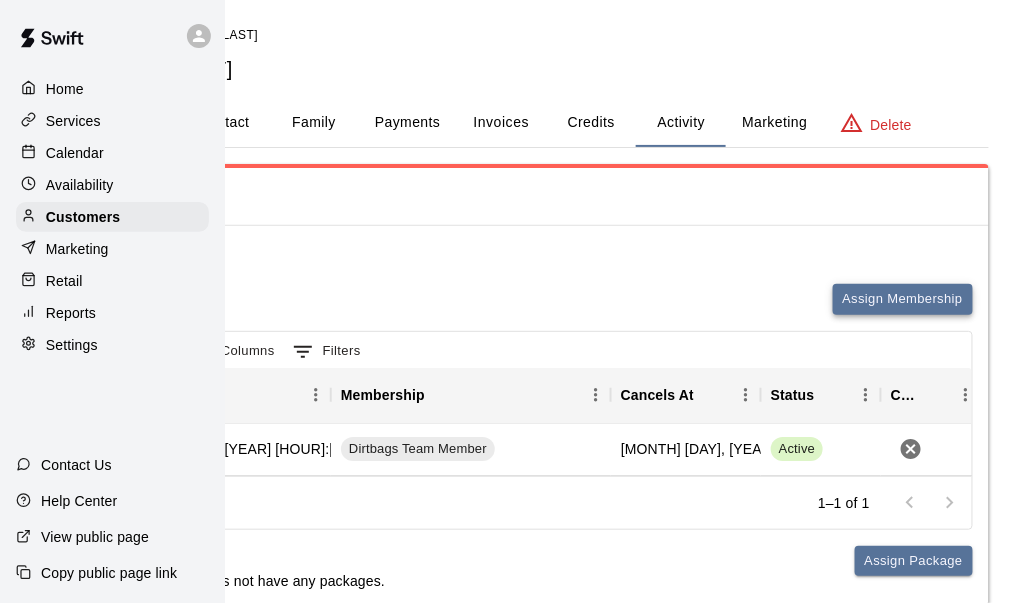 click on "Assign Membership" at bounding box center [903, 299] 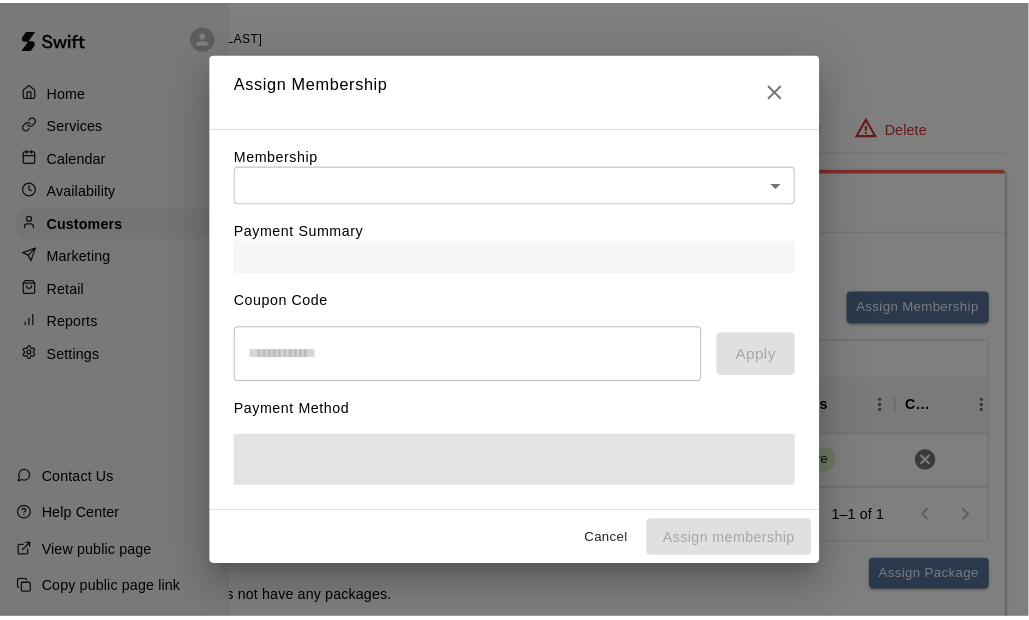 scroll, scrollTop: 0, scrollLeft: 144, axis: horizontal 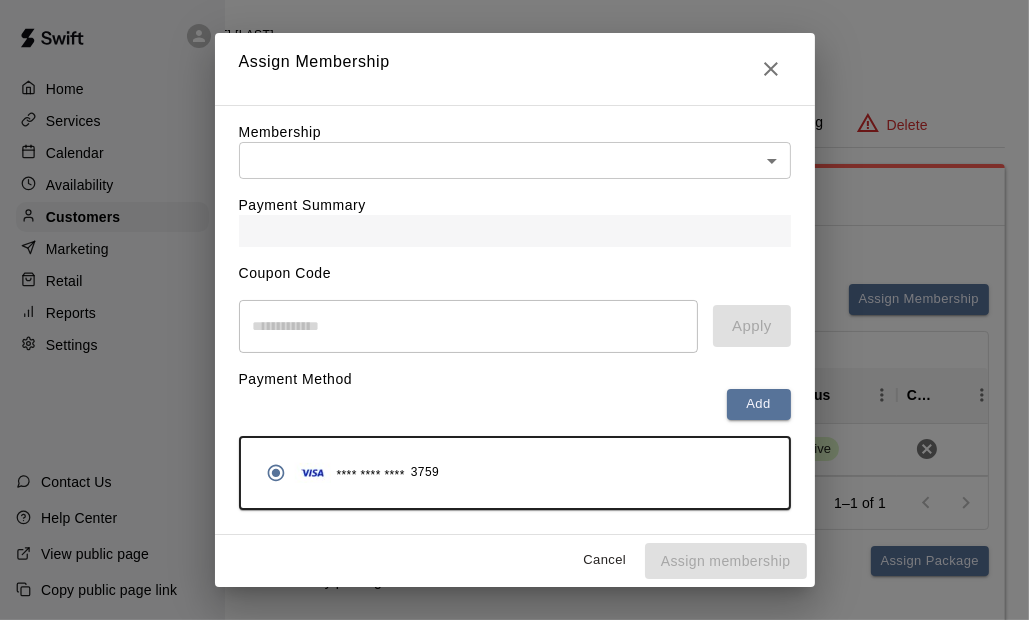 click on "Home Services Calendar Availability Customers Marketing Retail Reports Settings Contact Us Help Center View public page Copy public page link Customers / Bo Linam Bo Linam Profile Contact Family Payments Invoices Credits Activity Marketing Delete Activity Memberships Assign Membership Export Columns 0 Filters Purchase Date Membership Cancels At Status Cancel February 10, 2025 6:54 PM Dirtbags Team Member December 10, 2025 Active 1–1 of 1 Packages This customer does not have any packages. Assign Package Bookings Booking Date   Service For Amount Paid Payment Method Credits Used Attendance Status Participating Staff July 15, 2025 10:00 AM Youth Strength/Speed/Agility Camp (Ages 8-12) Bo Linam 30.11 Card N/A Unknown John Dowless July 08, 2025 10:00 AM Youth Strength/Speed/Agility Camp (Ages 8-12) Bo Linam 30.11 Card N/A Unknown John Dowless July 01, 2025 10:00 AM Youth Strength/Speed/Agility Camp (Ages 8-12) Bo Linam 30.11 Card N/A Unknown John Dowless June 24, 2025 10:00 AM Bo Linam 30.11 Card N/A Unknown N/A" at bounding box center (370, 889) 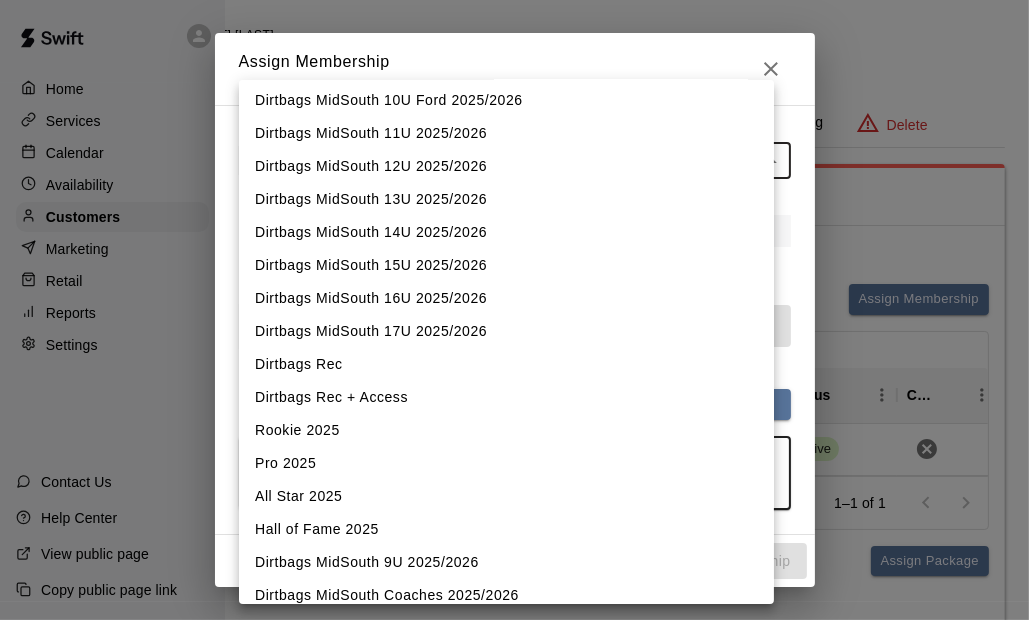 scroll, scrollTop: 581, scrollLeft: 0, axis: vertical 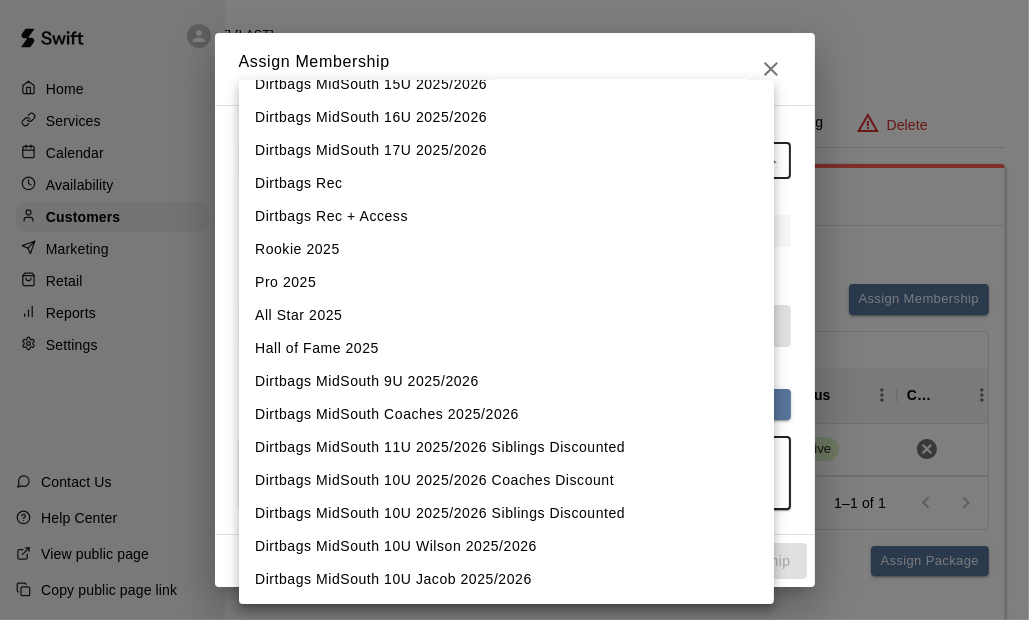 click on "Dirtbags MidSouth 10U Wilson 2025/2026" at bounding box center [506, 546] 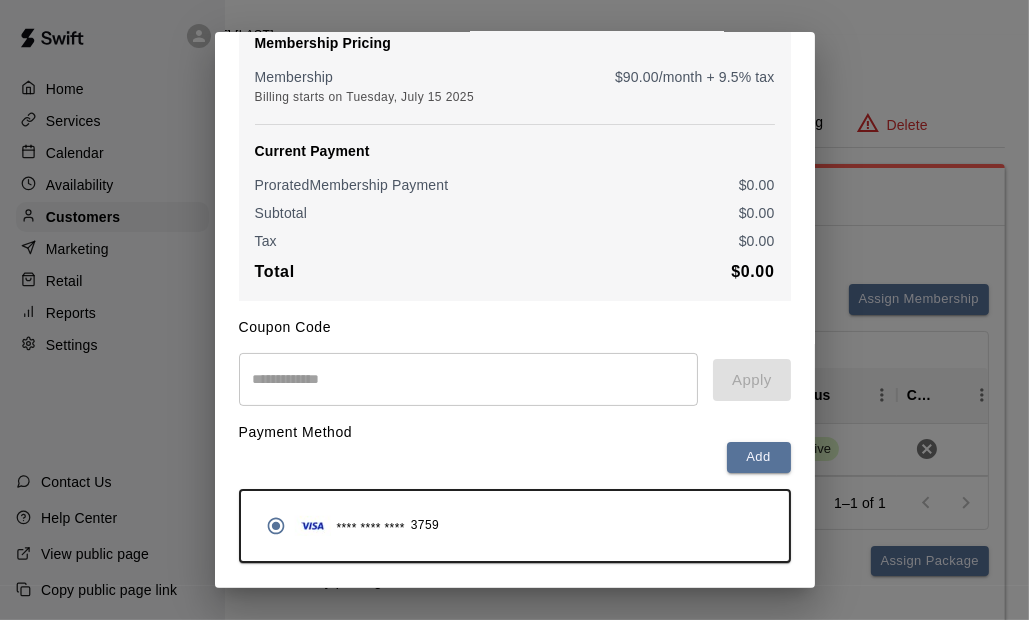 scroll, scrollTop: 259, scrollLeft: 0, axis: vertical 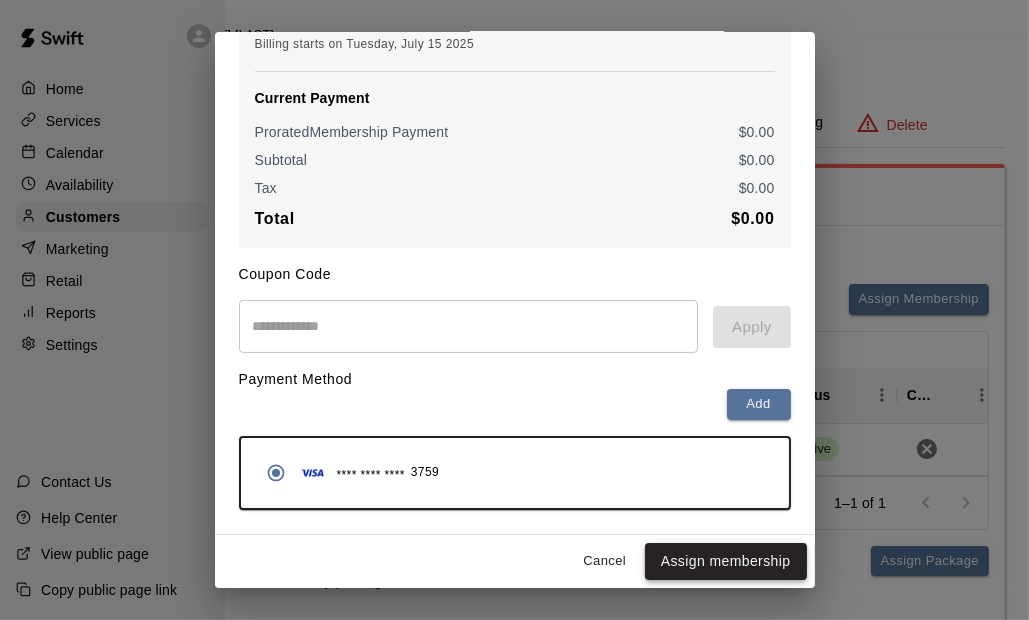 click on "Assign membership" at bounding box center (726, 561) 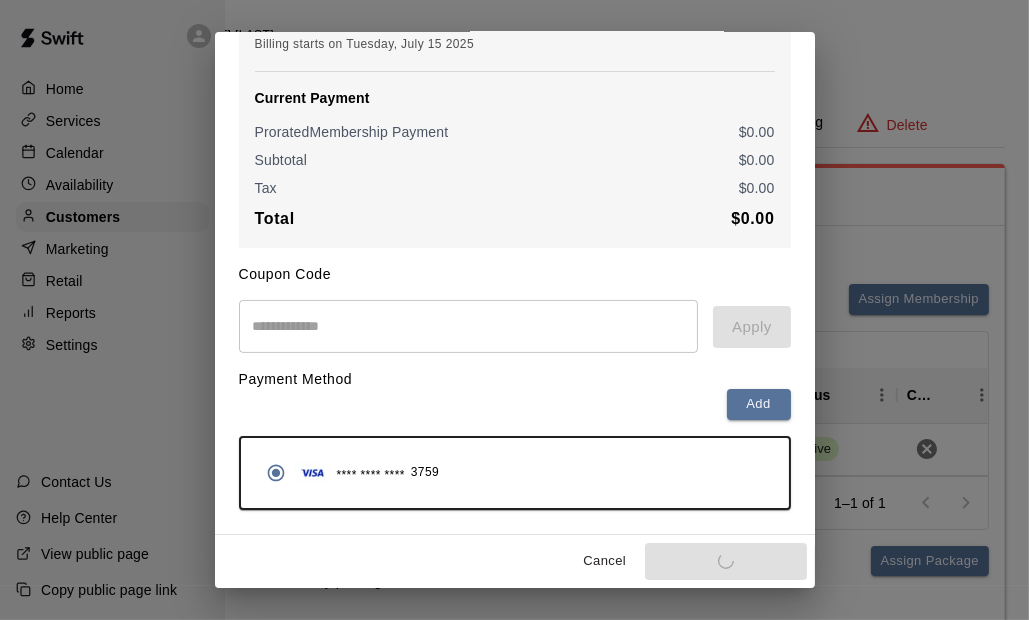 scroll, scrollTop: 258, scrollLeft: 0, axis: vertical 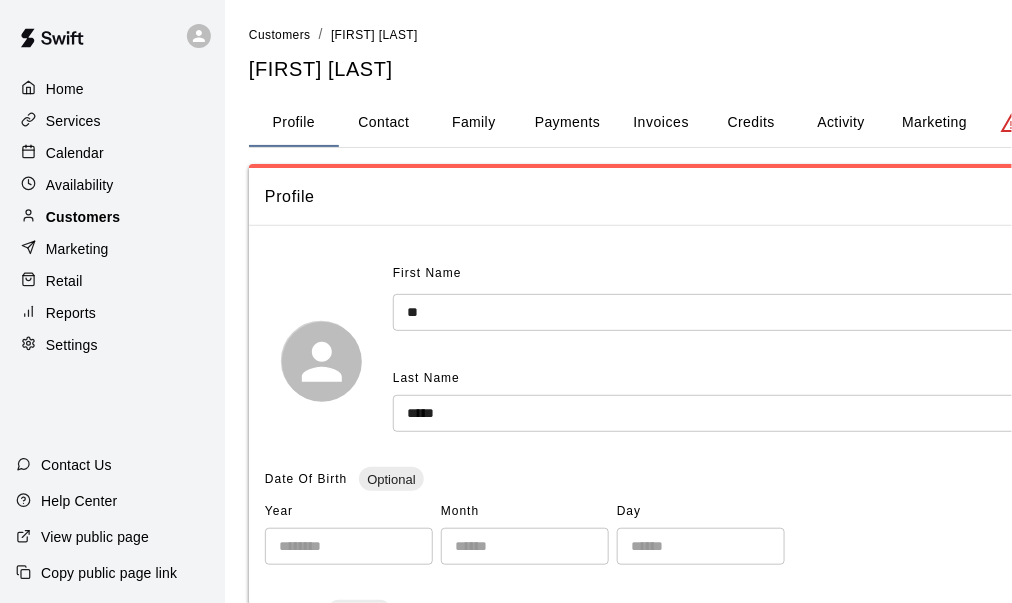 click on "Customers" at bounding box center [83, 217] 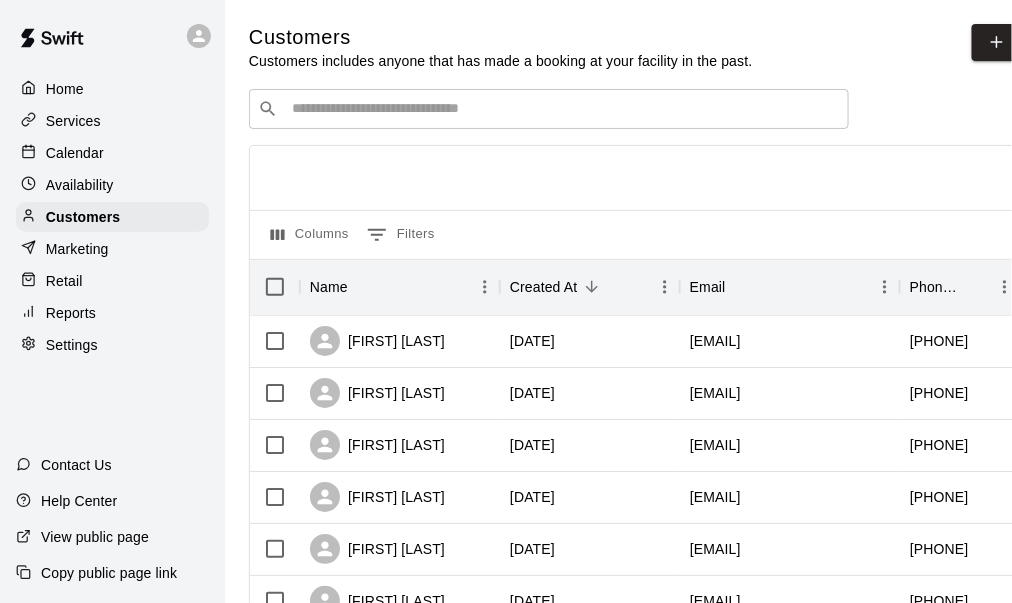 click at bounding box center (563, 109) 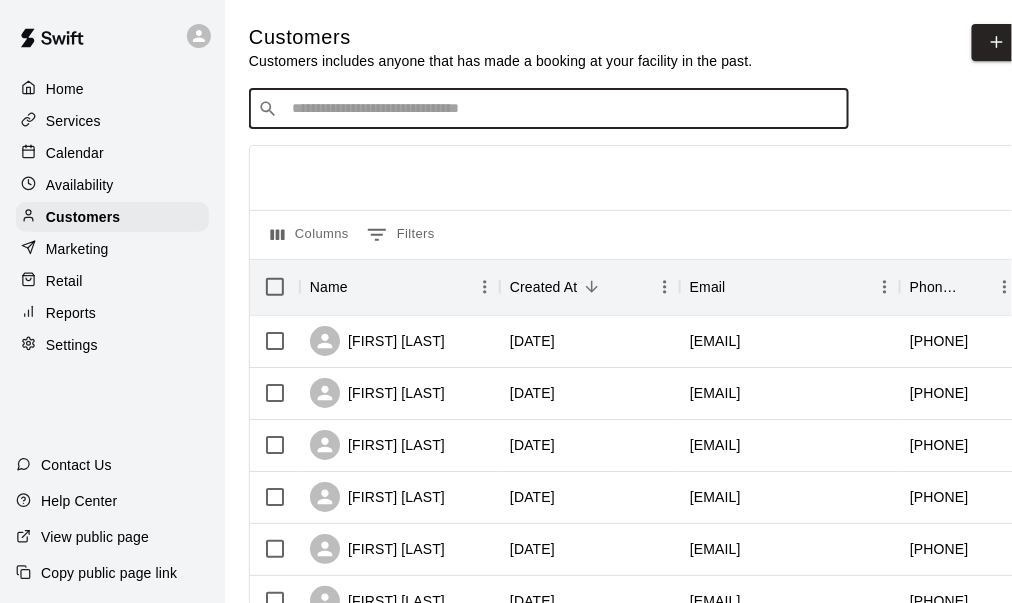 click at bounding box center (563, 109) 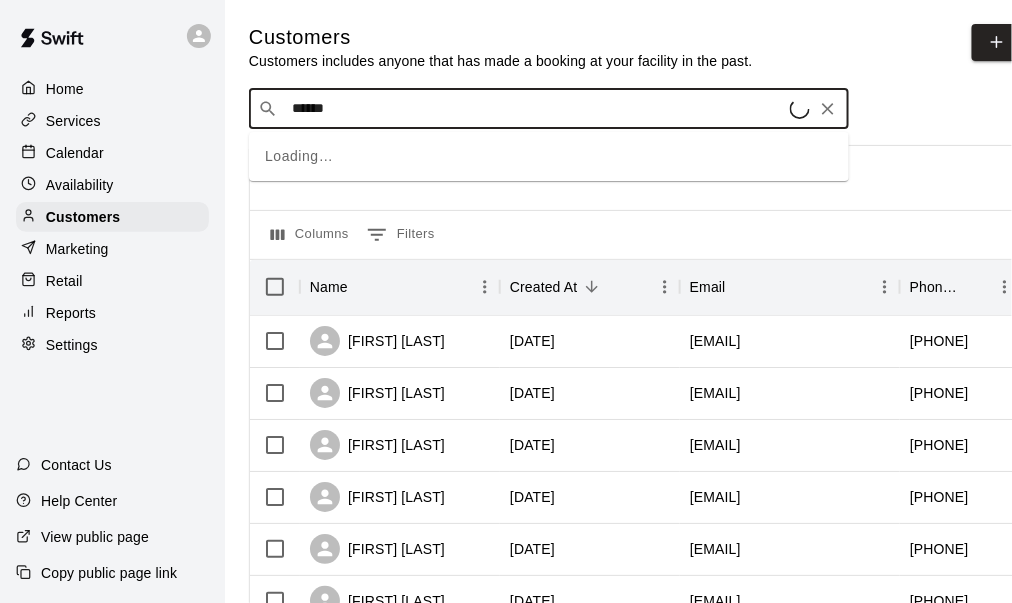 type on "*******" 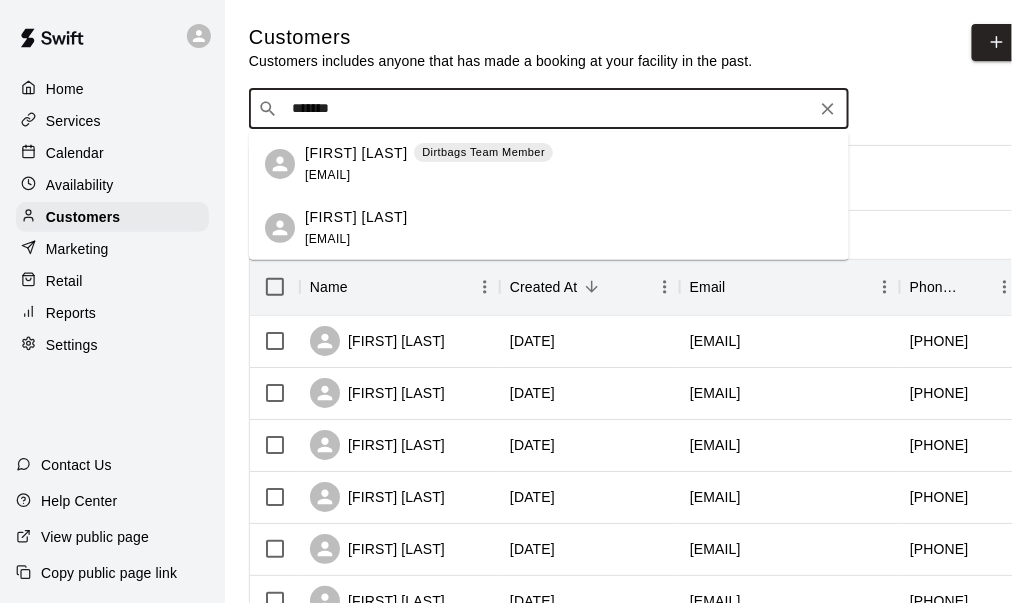 click on "austinbarrett7989@gmail.com" at bounding box center [327, 175] 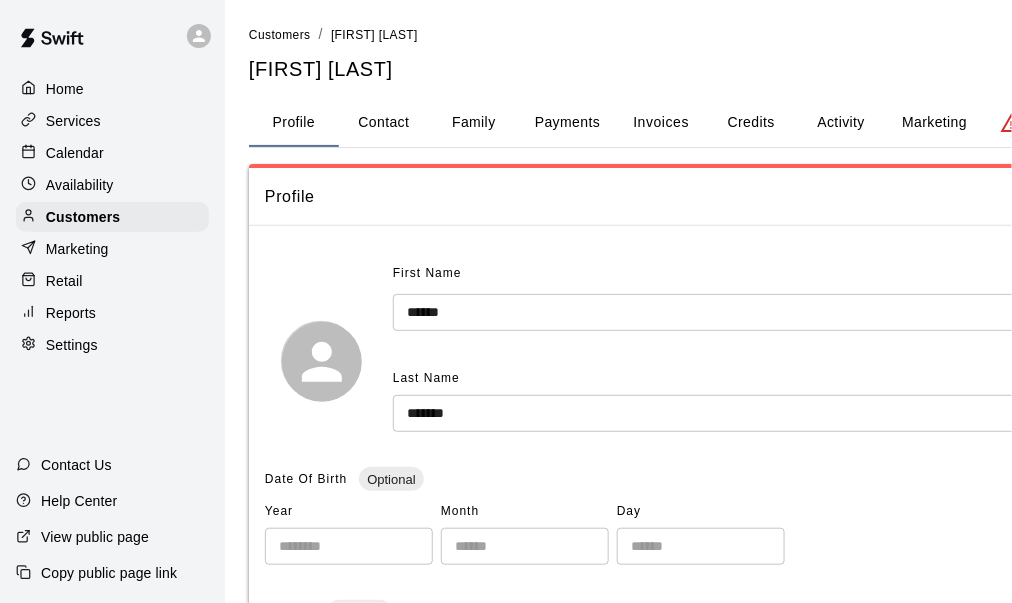 click on "Contact" at bounding box center (384, 123) 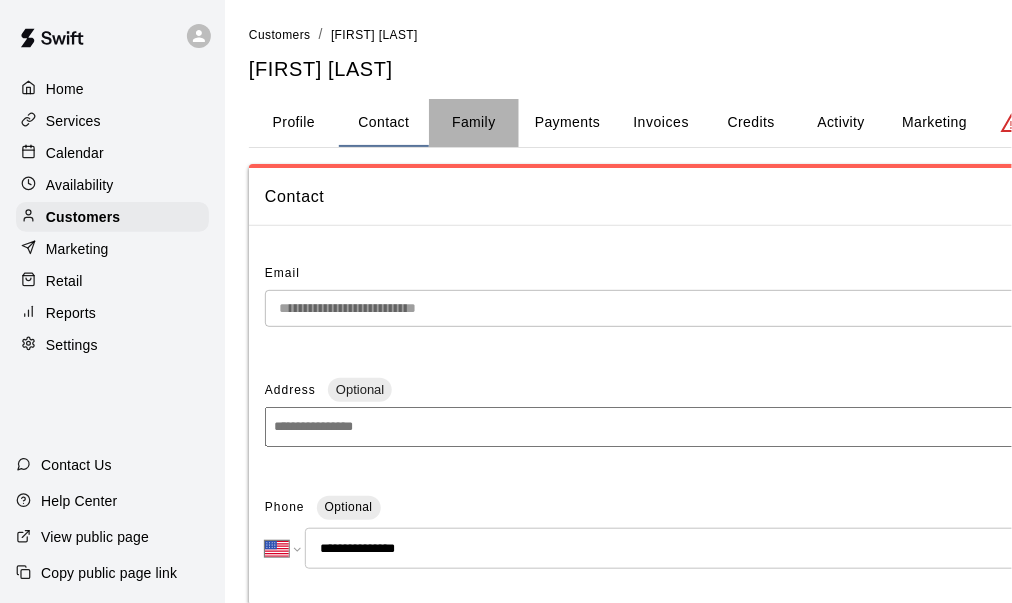click on "Family" at bounding box center [474, 123] 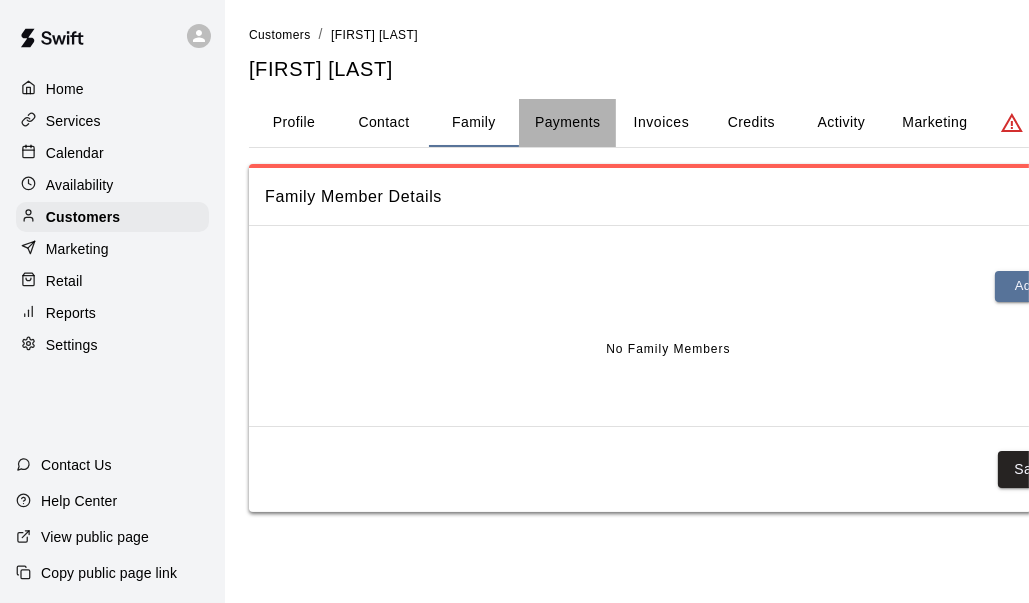 click on "Payments" at bounding box center (567, 123) 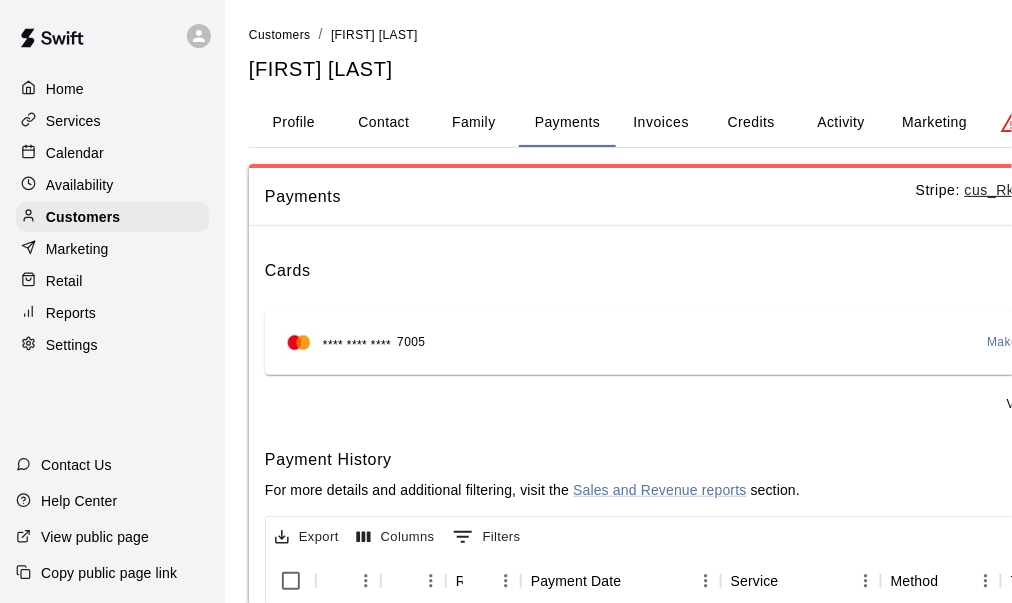 click on "Make Default" at bounding box center [1026, 343] 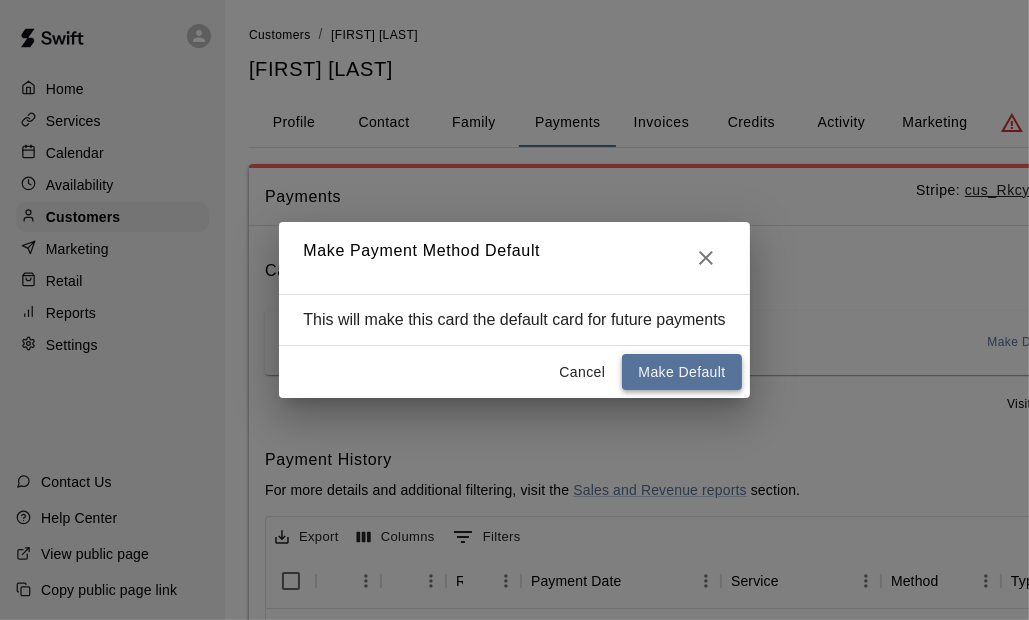 click on "Cancel Make Default" at bounding box center [514, 372] 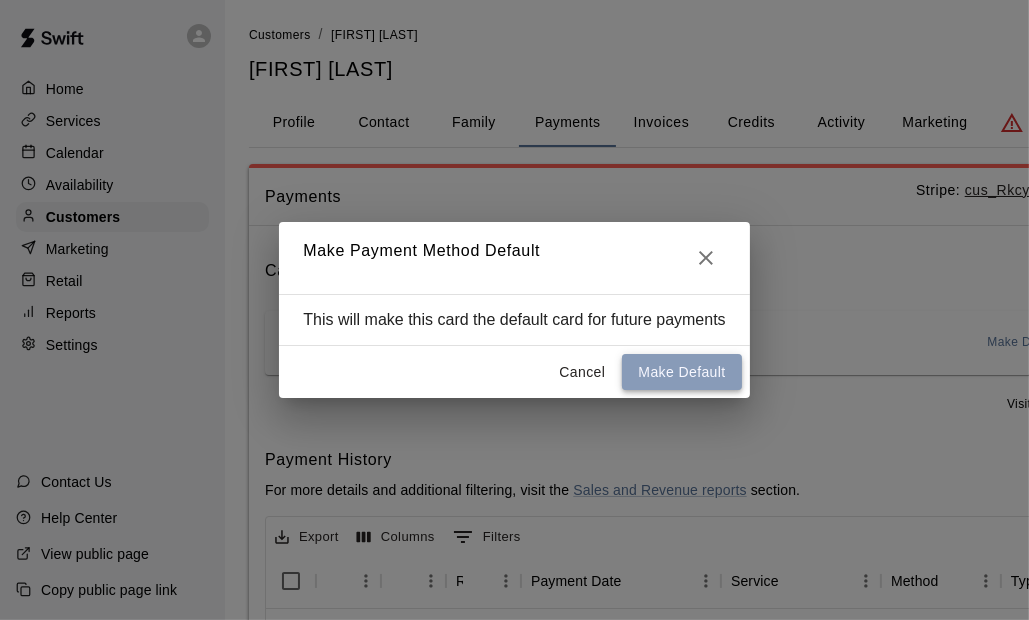 click on "Make Default" at bounding box center (681, 372) 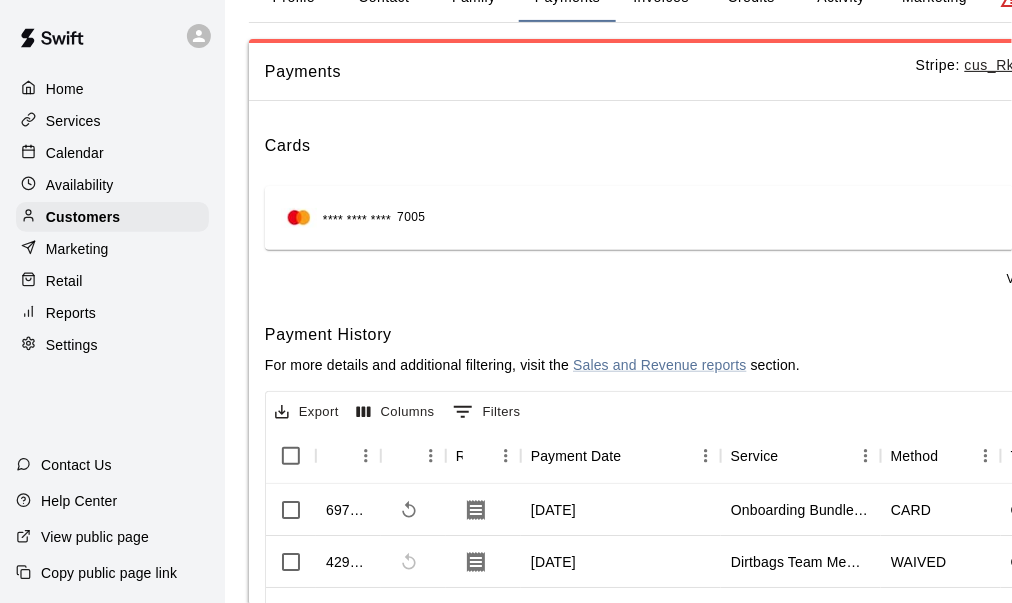scroll, scrollTop: 0, scrollLeft: 0, axis: both 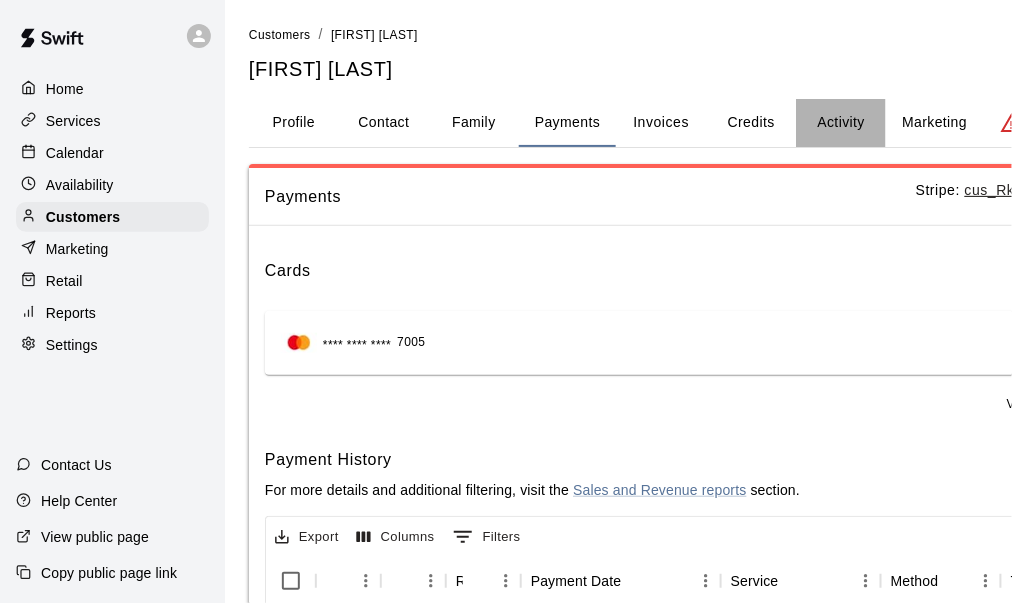 click on "Activity" at bounding box center [841, 123] 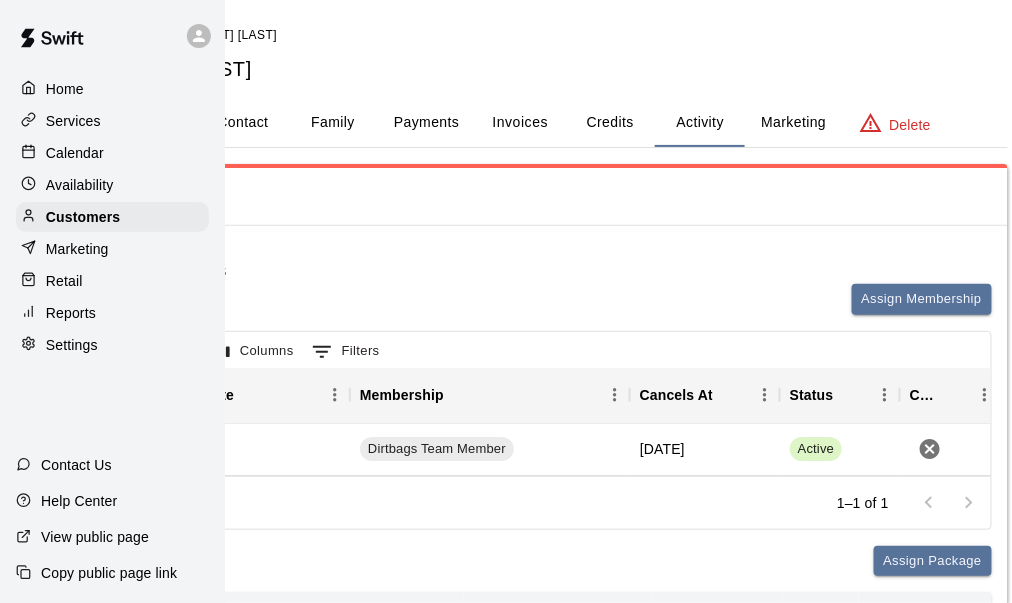 scroll, scrollTop: 0, scrollLeft: 160, axis: horizontal 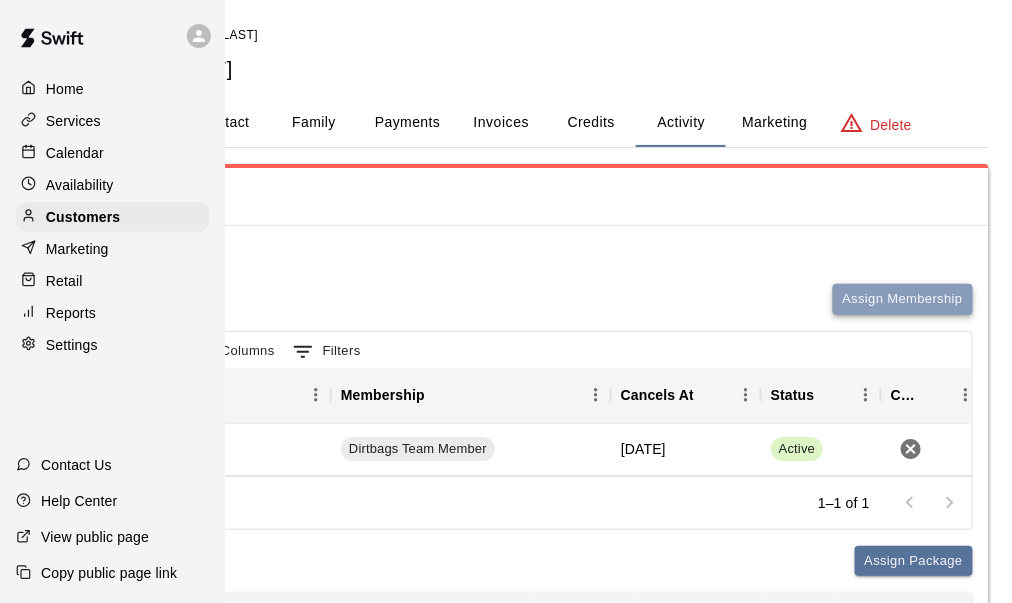 click on "Assign Membership" at bounding box center (903, 299) 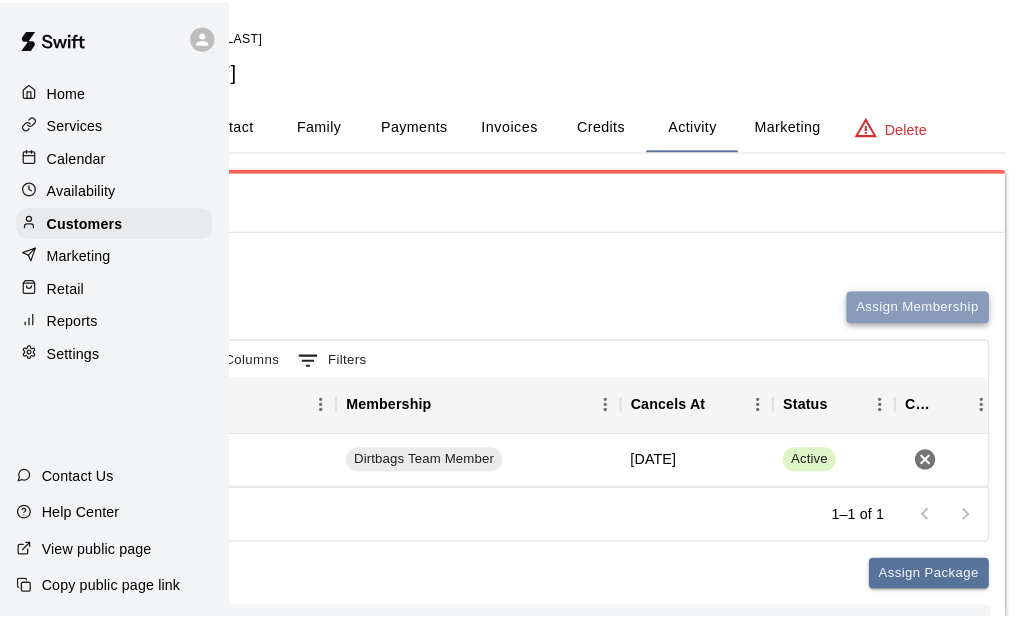 scroll, scrollTop: 0, scrollLeft: 144, axis: horizontal 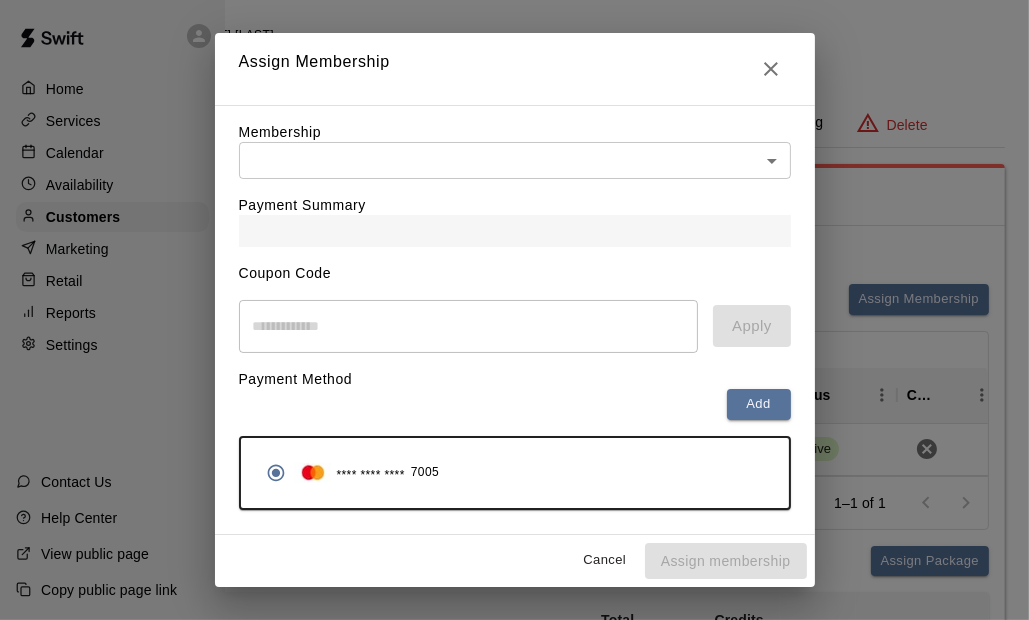 click on "Home Services Calendar Availability Customers Marketing Retail Reports Settings Contact Us Help Center View public page Copy public page link Customers / Austin Barrett Austin Barrett Profile Contact Family Payments Invoices Credits Activity Marketing Delete Activity Memberships Assign Membership Export Columns 0 Filters Purchase Date Membership Cancels At Status Cancel February 10, 2025 6:52 PM Dirtbags Team Member December 10, 2025 Active 1–1 of 1 Packages Assign Package Purchase Date   Package Services Total Credits Credits Remaining Expiry Credit Actions July 13, 2025 2:02 PM Onboarding Bundle (7U-10U) Water 1 1 None Add Redeem Rows per page: 5 * 1–1 of 1 Bookings This customer has no bookings. Swift - Edit Customer Close cross-small Assign Membership Membership ​ ​ Payment Summary Coupon Code ​ Apply Payment Method   Add **** **** **** 7005 Cancel Assign membership" at bounding box center (370, 457) 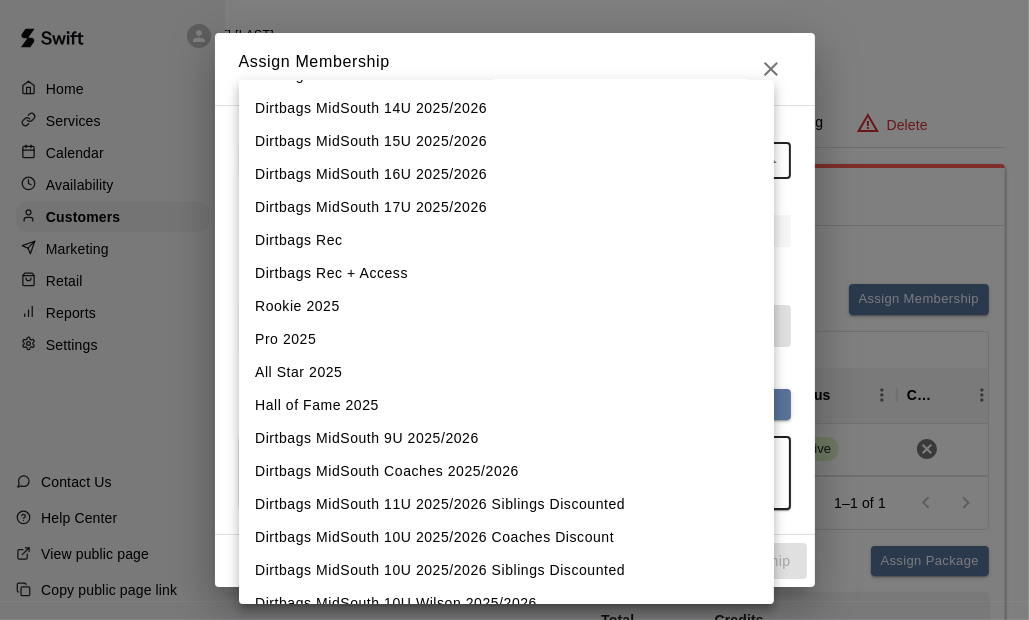 scroll, scrollTop: 581, scrollLeft: 0, axis: vertical 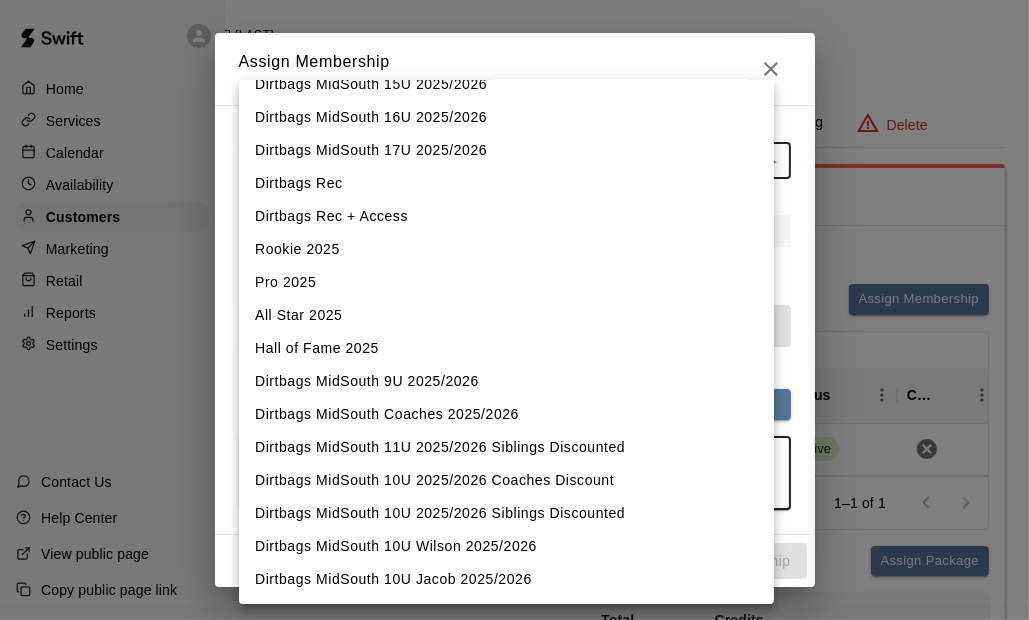 click on "Dirtbags MidSouth 10U Wilson 2025/2026" at bounding box center [506, 546] 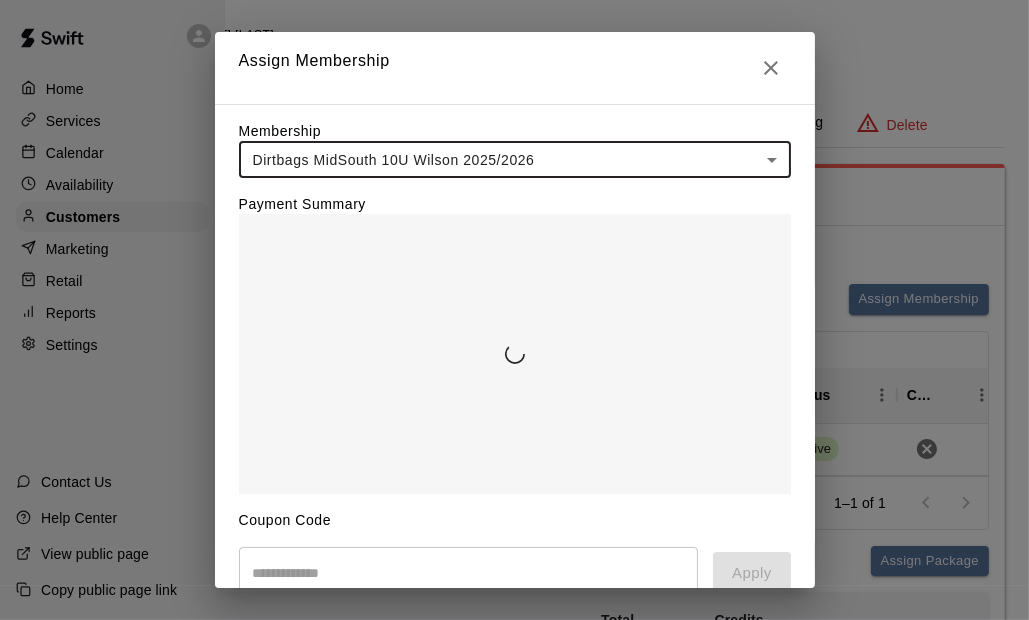 type on "**********" 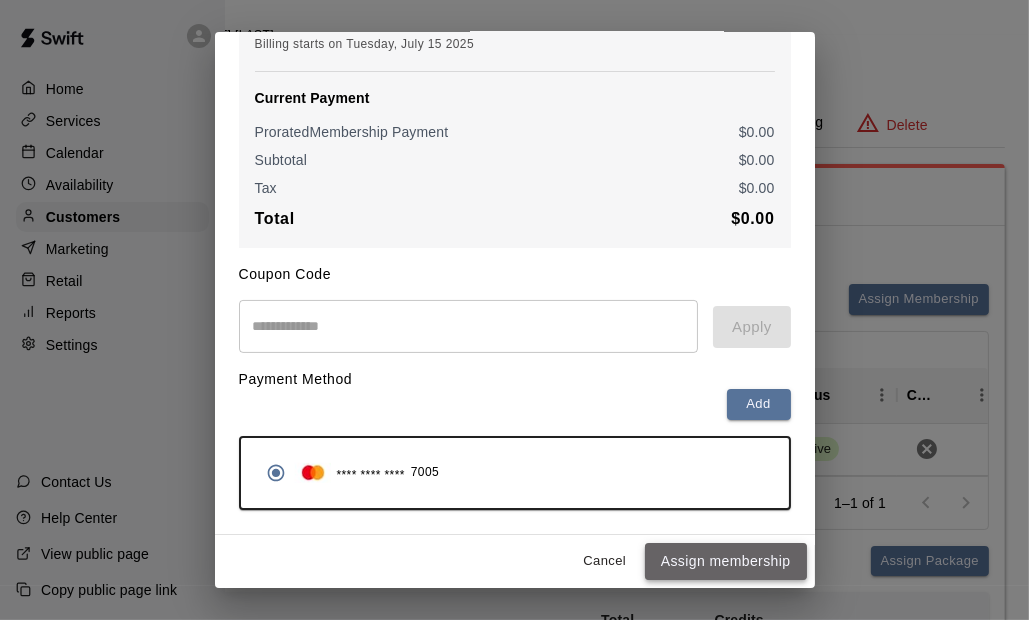 click on "Assign membership" at bounding box center [726, 561] 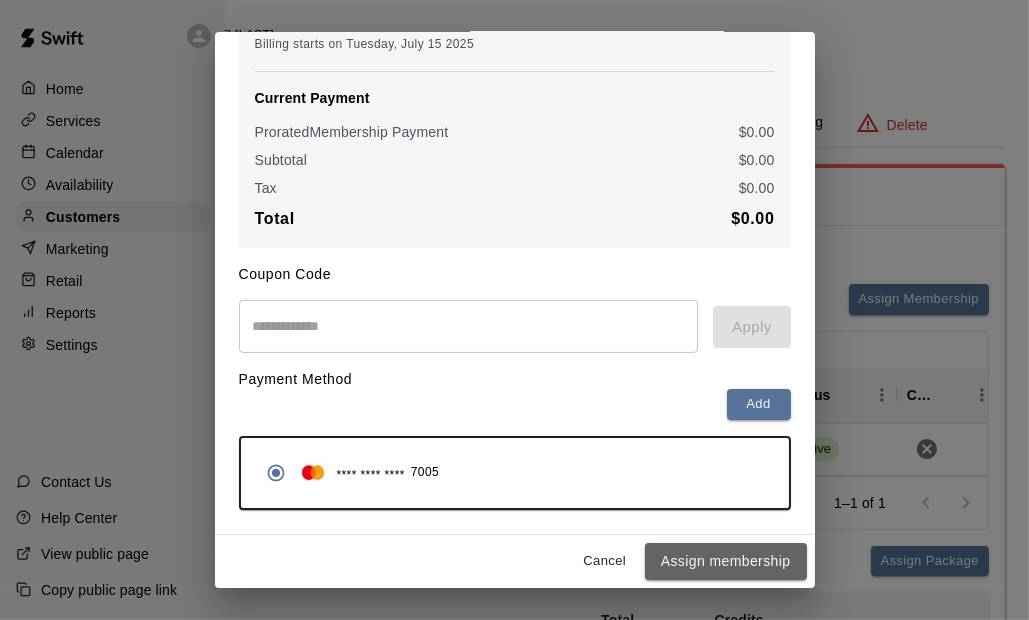 scroll, scrollTop: 258, scrollLeft: 0, axis: vertical 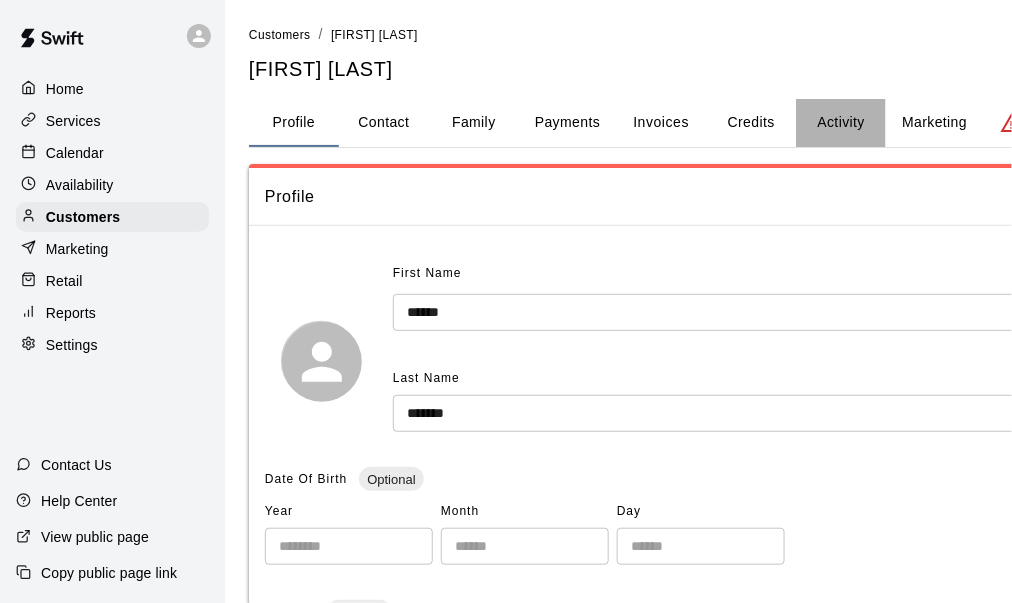 click on "Activity" at bounding box center (841, 123) 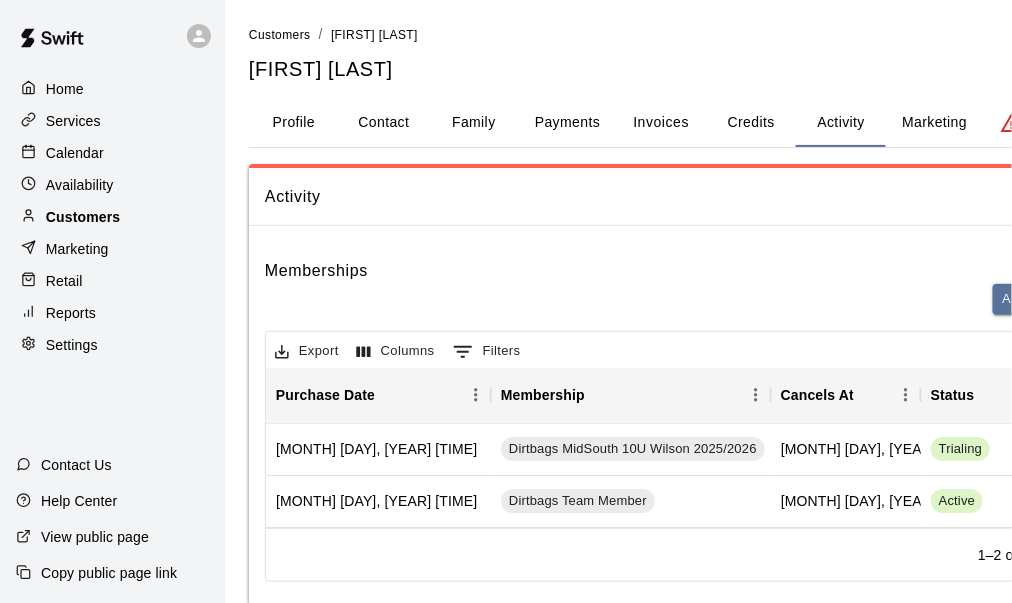 click on "Customers" at bounding box center [83, 217] 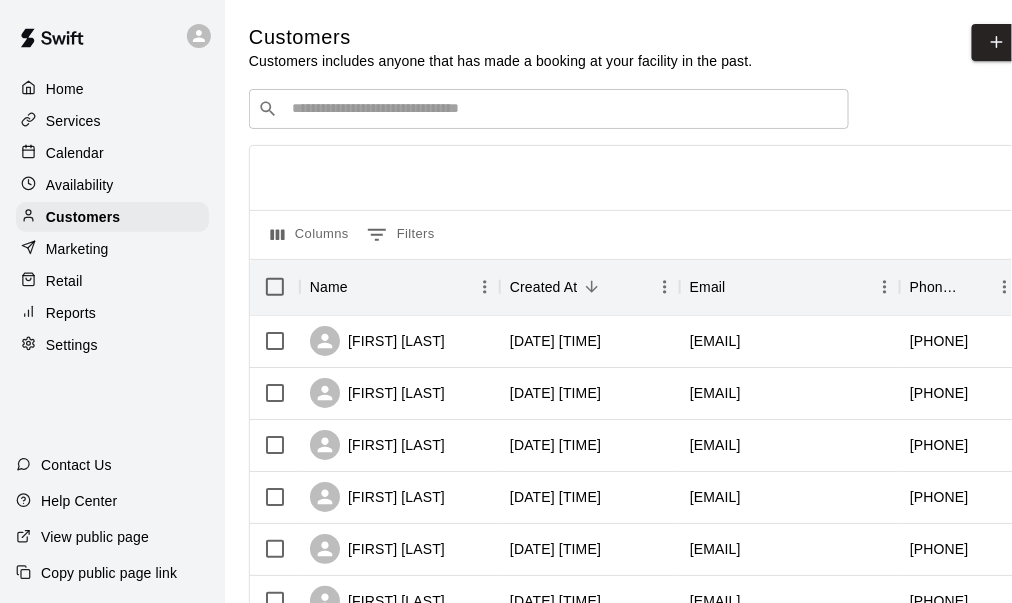 click at bounding box center [563, 109] 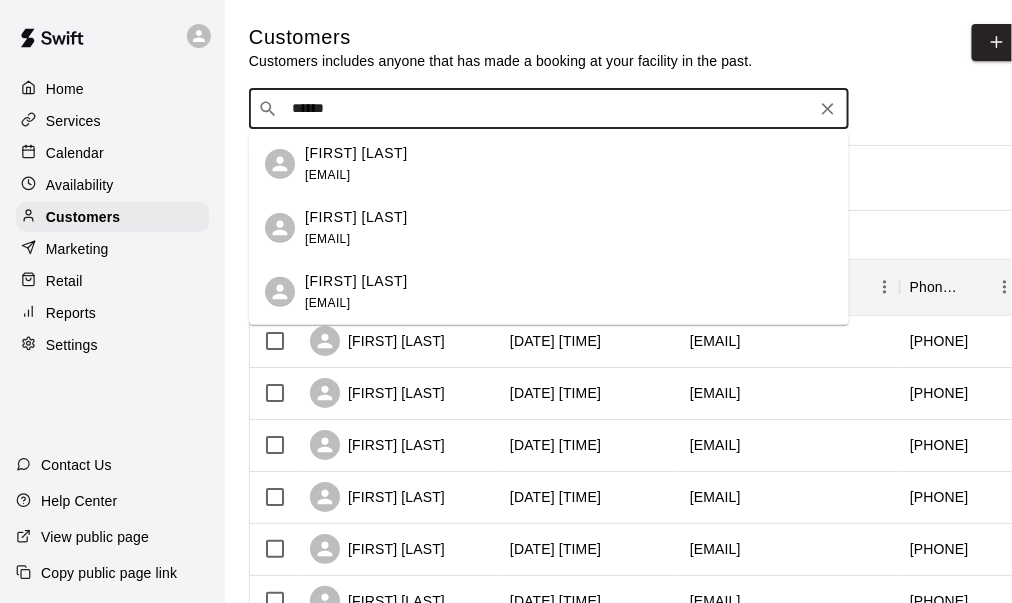 type on "*******" 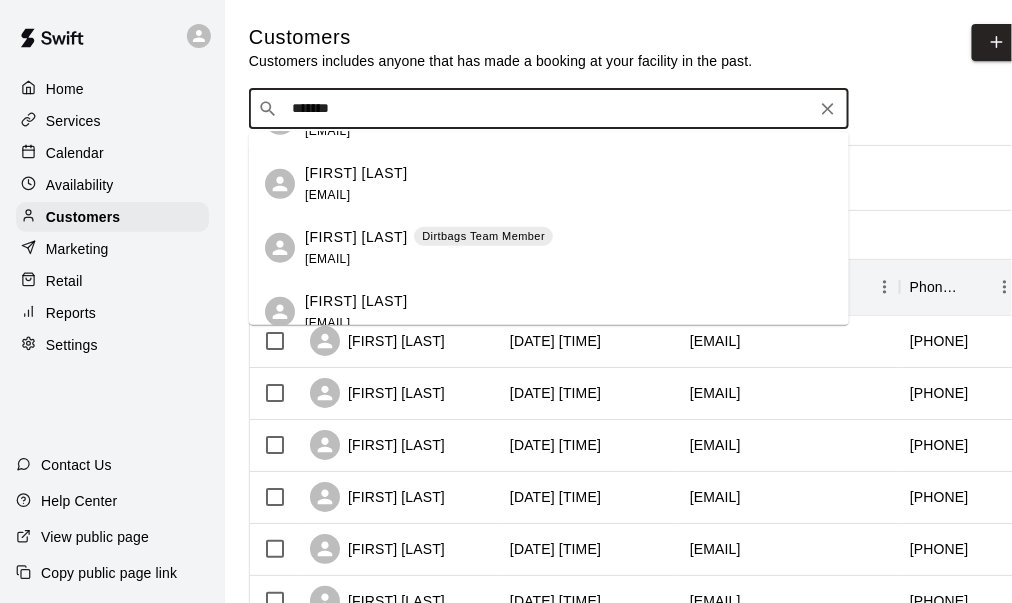scroll, scrollTop: 400, scrollLeft: 0, axis: vertical 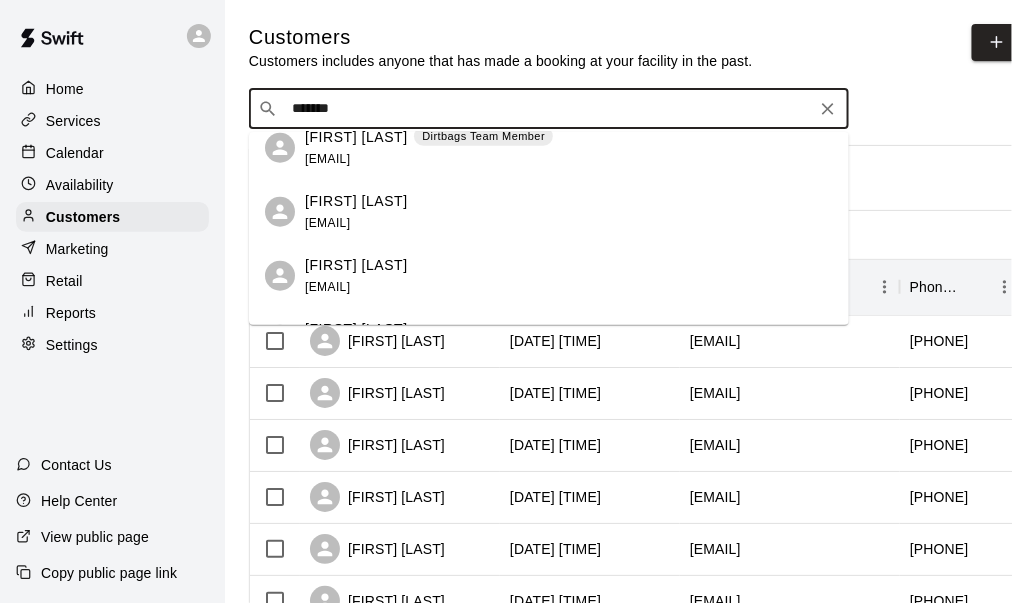 click on "Daniel  Johnson Dirtbags Team Member dajohnson602@yahoo.com" at bounding box center [429, 148] 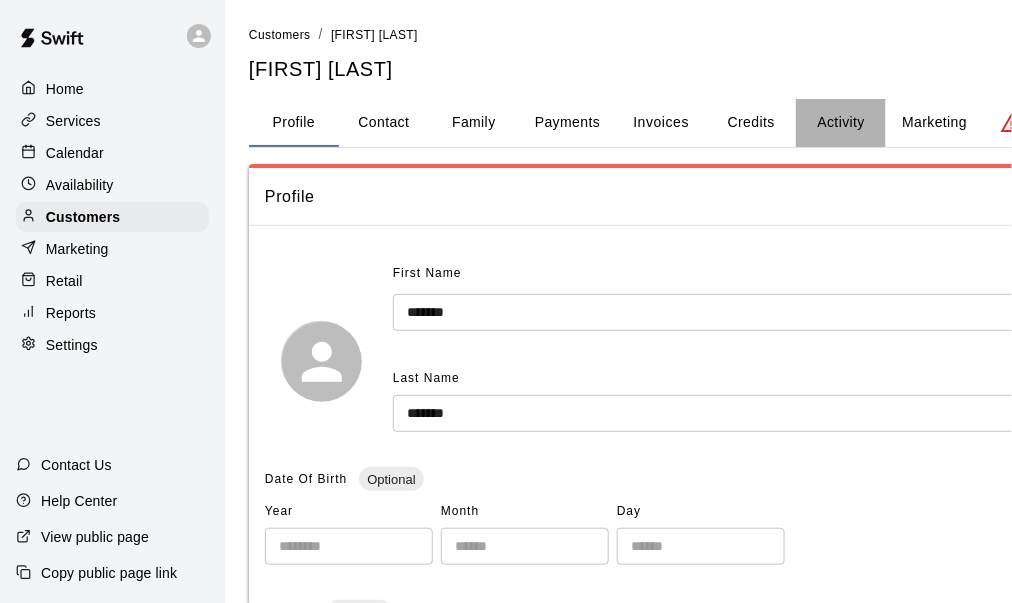 click on "Activity" at bounding box center [841, 123] 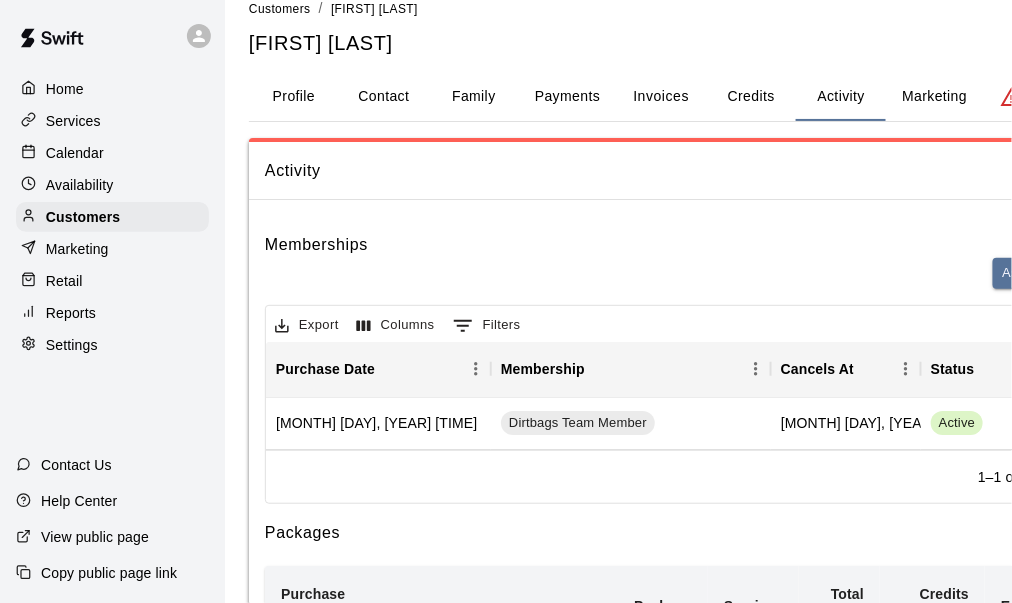 scroll, scrollTop: 0, scrollLeft: 0, axis: both 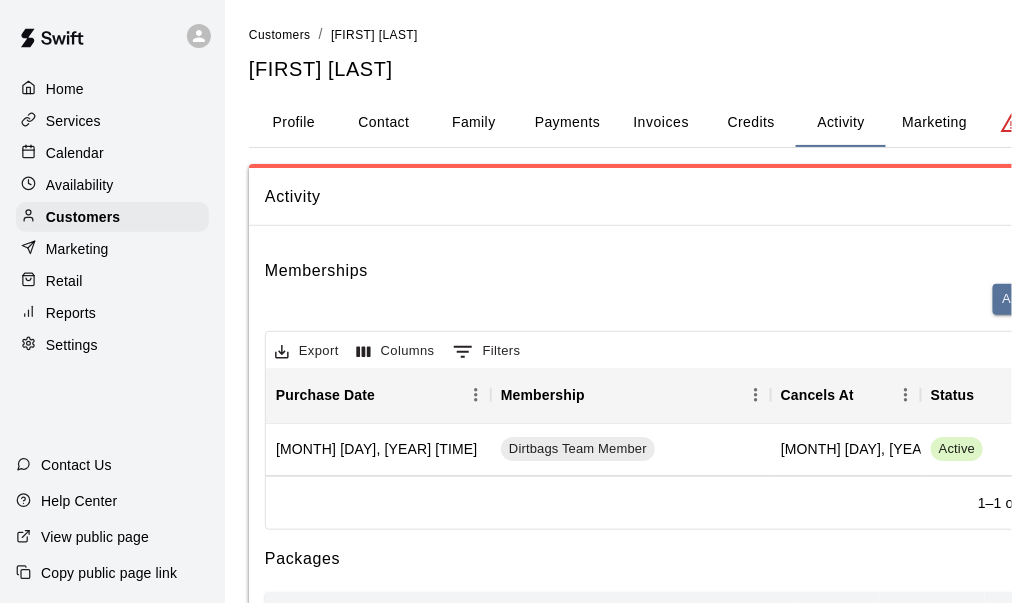 click on "Payments" at bounding box center (567, 123) 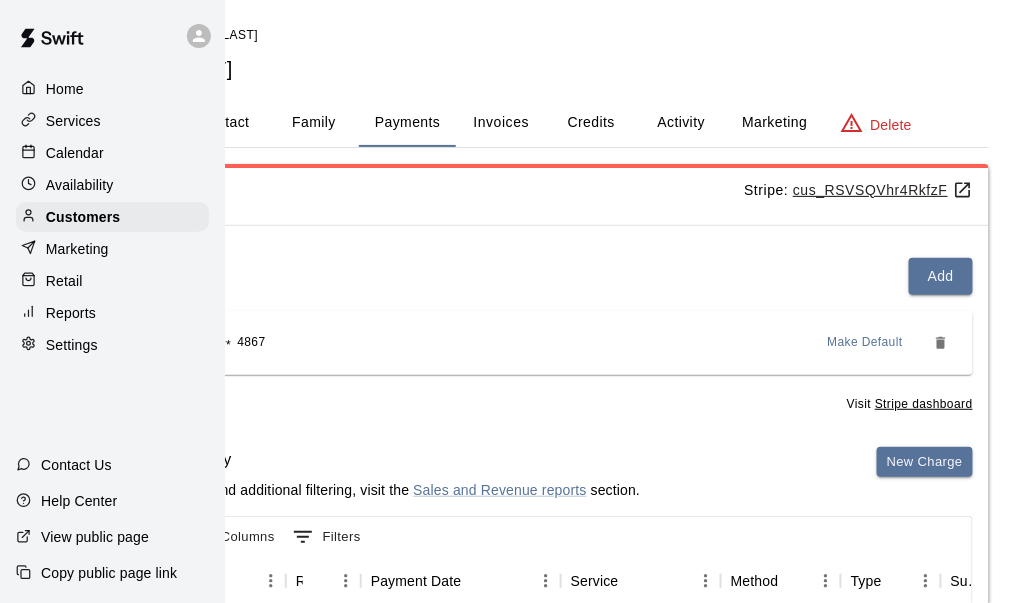 click on "Make Default" at bounding box center [866, 343] 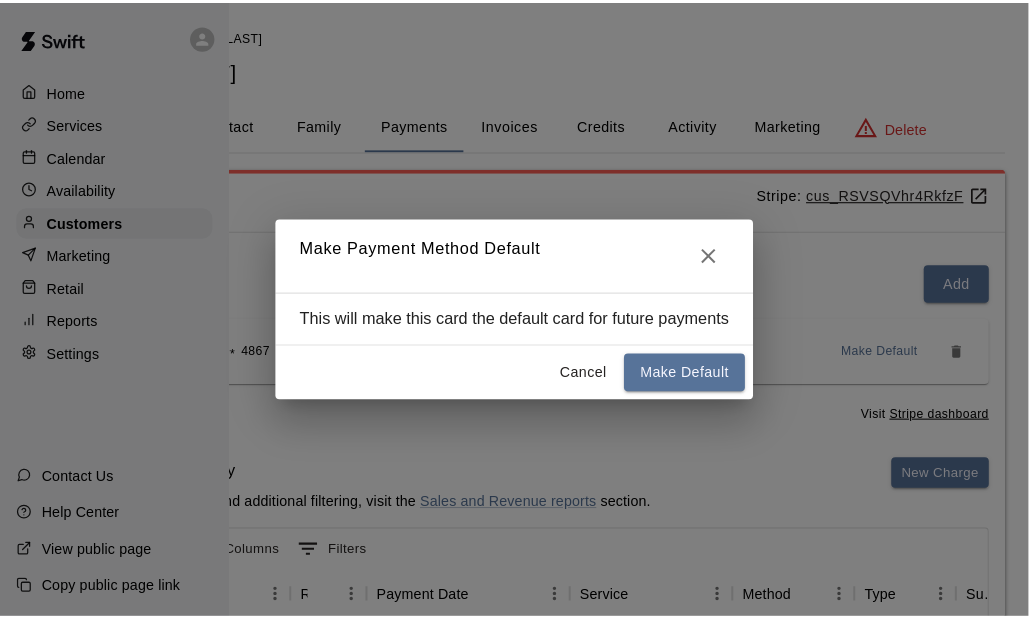 scroll, scrollTop: 0, scrollLeft: 144, axis: horizontal 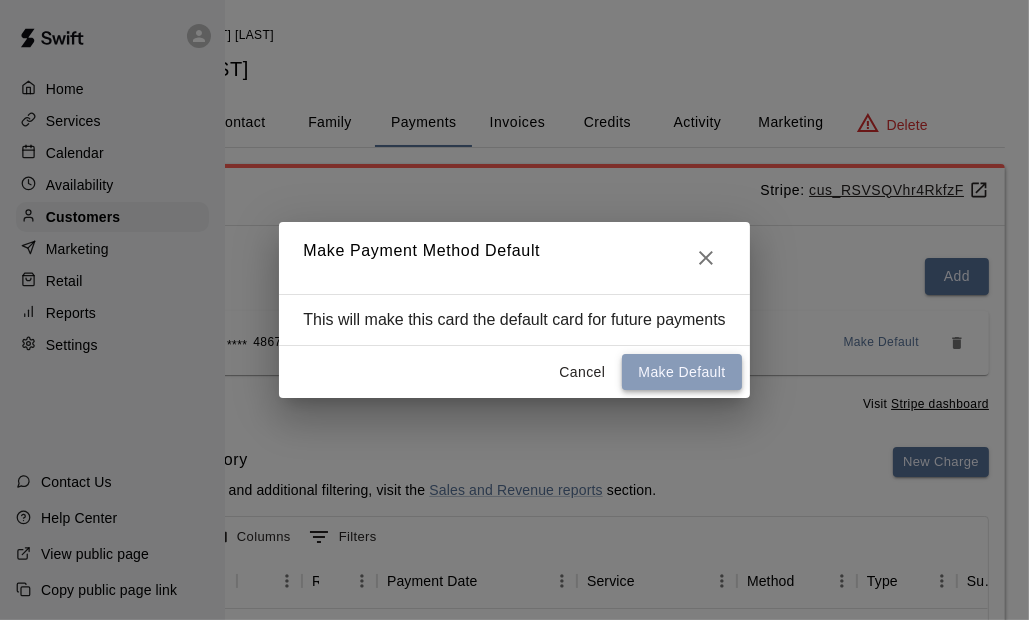 click on "Make Default" at bounding box center [681, 372] 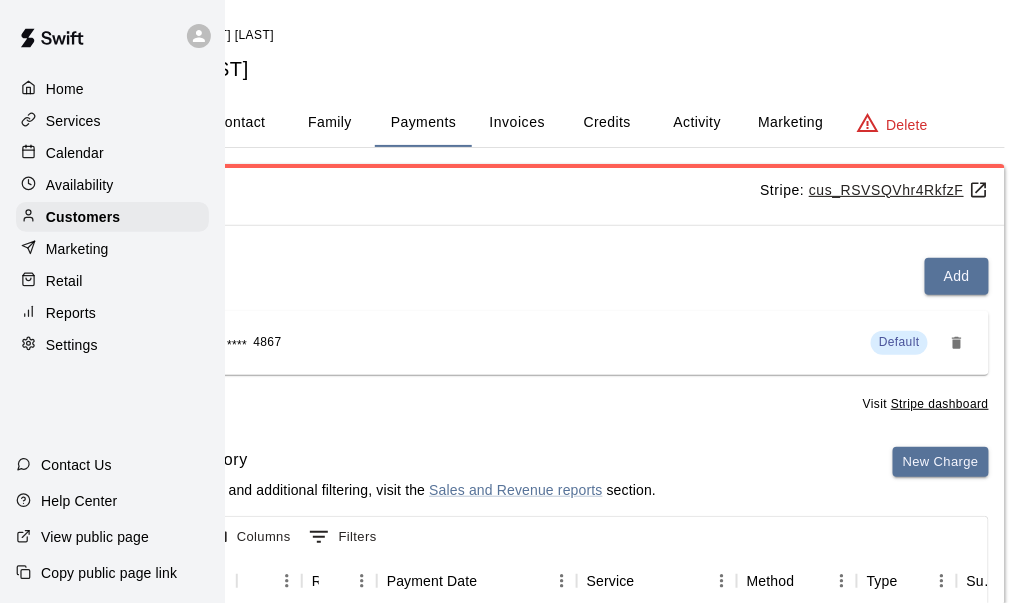 click on "Activity" at bounding box center (697, 123) 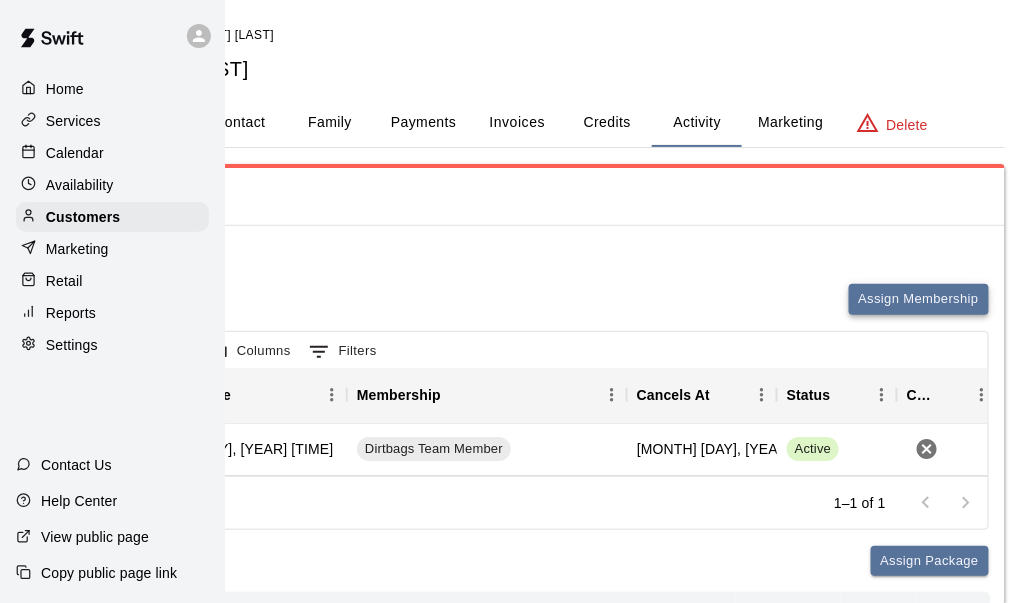 click on "Assign Membership" at bounding box center (919, 299) 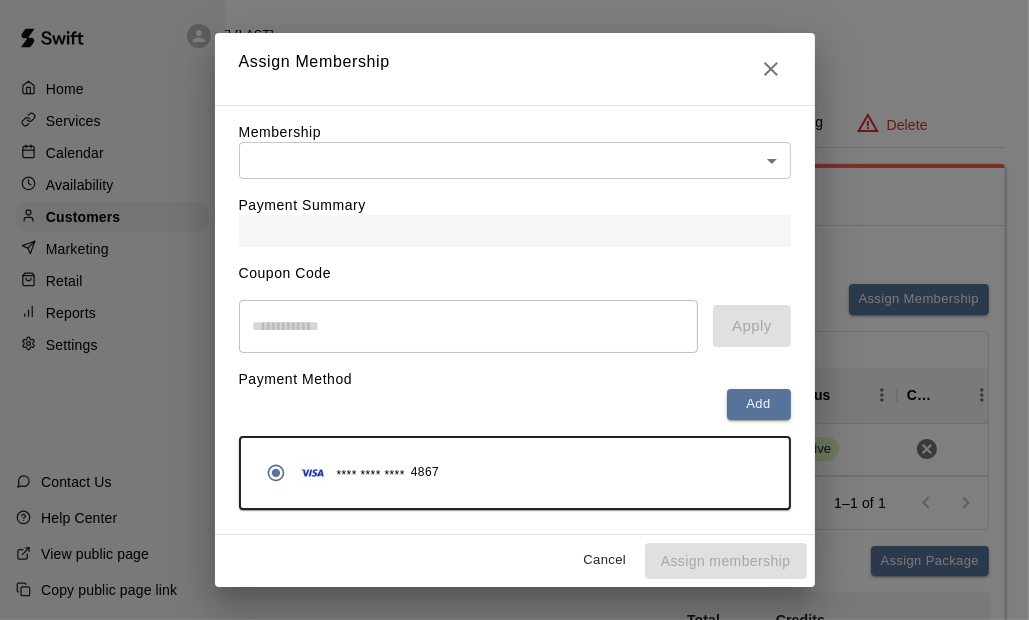 click on "Home Services Calendar Availability Customers Marketing Retail Reports Settings Contact Us Help Center View public page Copy public page link Customers / Daniel  Johnson Daniel  Johnson Profile Contact Family Payments Invoices Credits Activity Marketing Delete Activity Memberships Assign Membership Export Columns 0 Filters Purchase Date Membership Cancels At Status Cancel January 28, 2025 5:05 PM Dirtbags Team Member November 28, 2025 Active 1–1 of 1 Packages Assign Package Purchase Date   Package Services Total Credits Credits Remaining Expiry Credit Actions July 13, 2025 1:53 PM Onboarding Bundle with Hildebrand Bat (7U-17U)  Water 1 1 None Add Redeem Rows per page: 5 * 1–1 of 1 Bookings Booking Date   Service For Amount Paid Payment Method Credits Used Attendance Status Participating Staff February 15, 2025 12:00 PM Catching Academy 13U-17U Maddux  McGill  55.66 Card N/A Unknown Zach Tompkins February 08, 2025 12:00 PM Catching Academy 13U-17U Maddux  McGill  55.66 Card N/A Unknown Zach Tompkins 55.66" at bounding box center [370, 876] 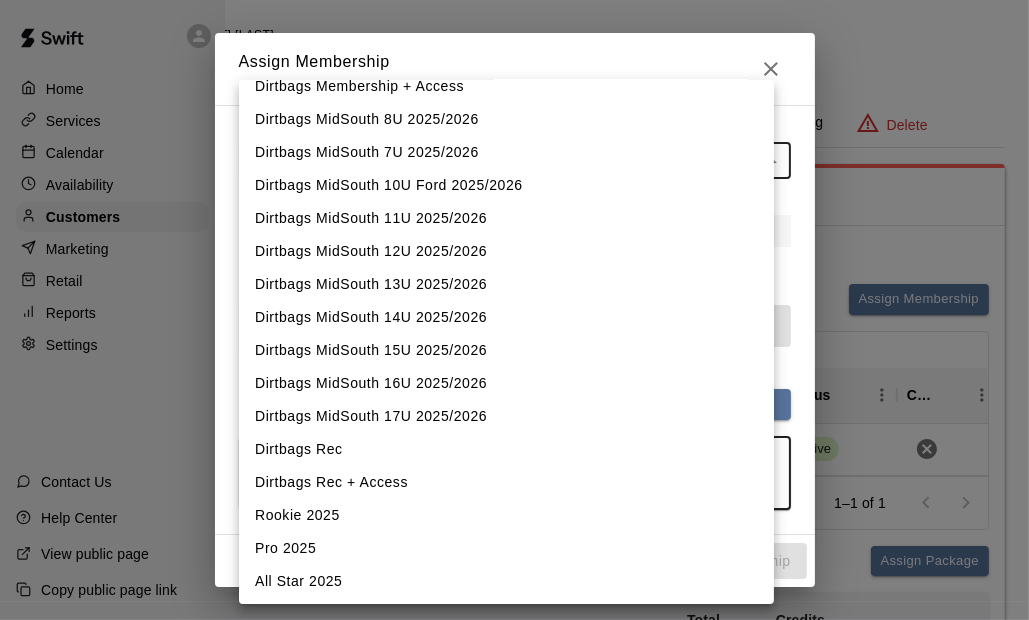 scroll, scrollTop: 281, scrollLeft: 0, axis: vertical 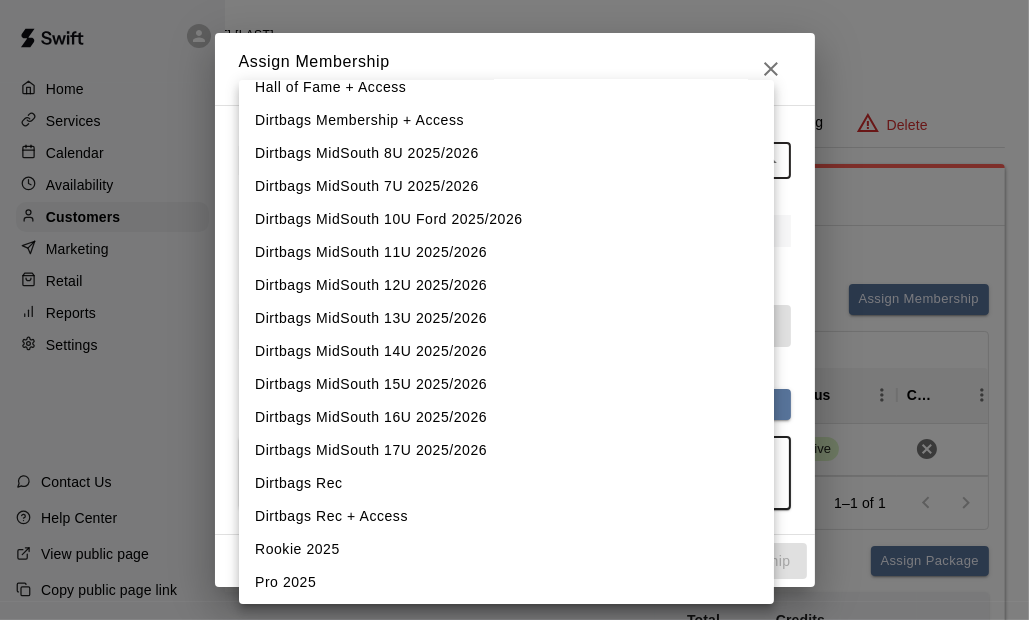 click on "Dirtbags MidSouth 15U 2025/2026" at bounding box center [506, 384] 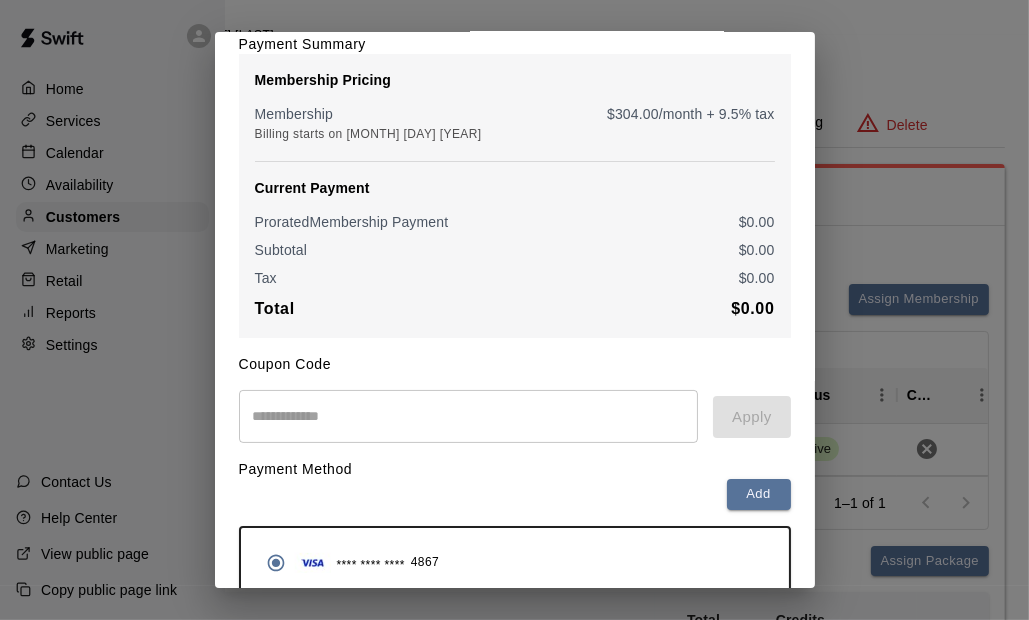 scroll, scrollTop: 259, scrollLeft: 0, axis: vertical 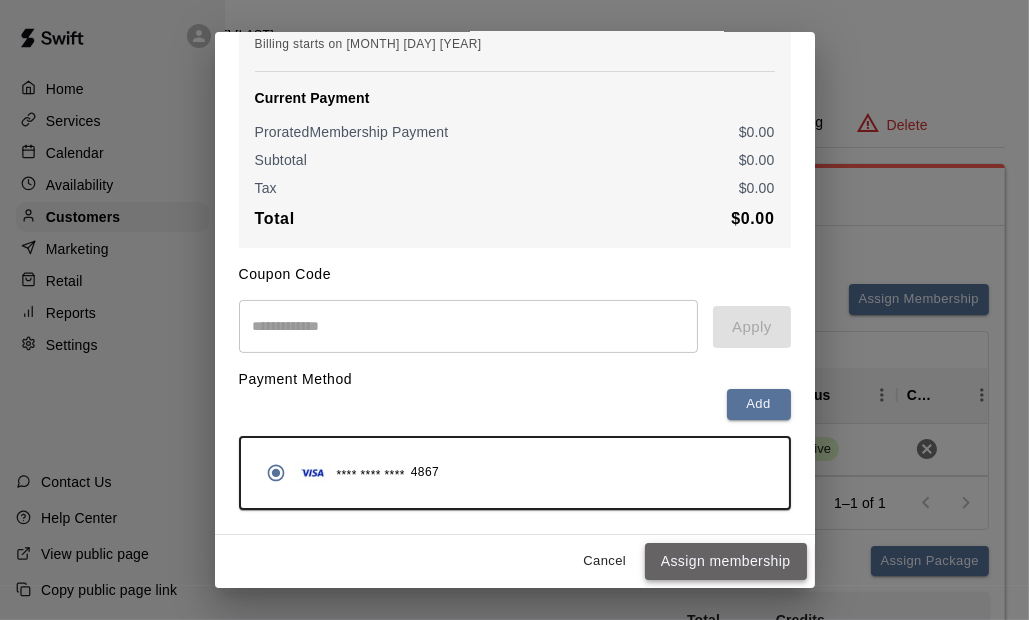 click on "Assign membership" at bounding box center (726, 561) 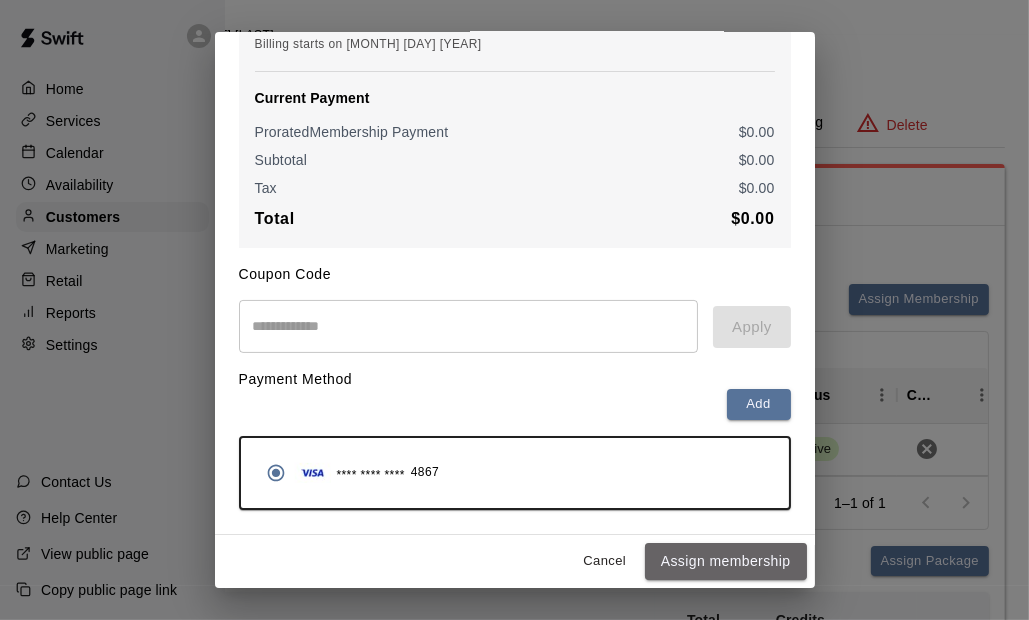 scroll, scrollTop: 258, scrollLeft: 0, axis: vertical 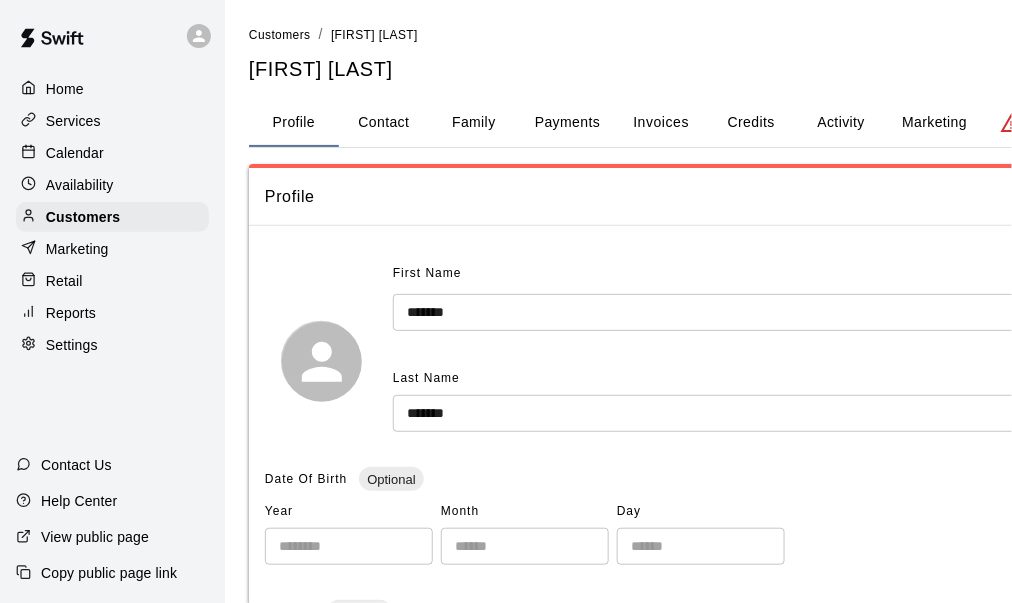 click on "Calendar" at bounding box center [75, 153] 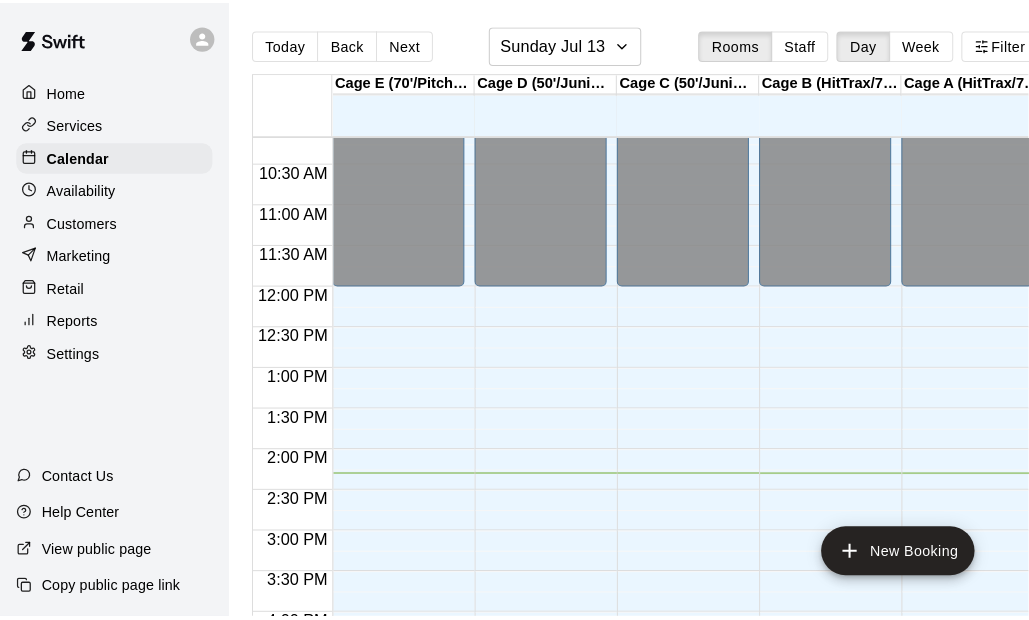 scroll, scrollTop: 742, scrollLeft: 0, axis: vertical 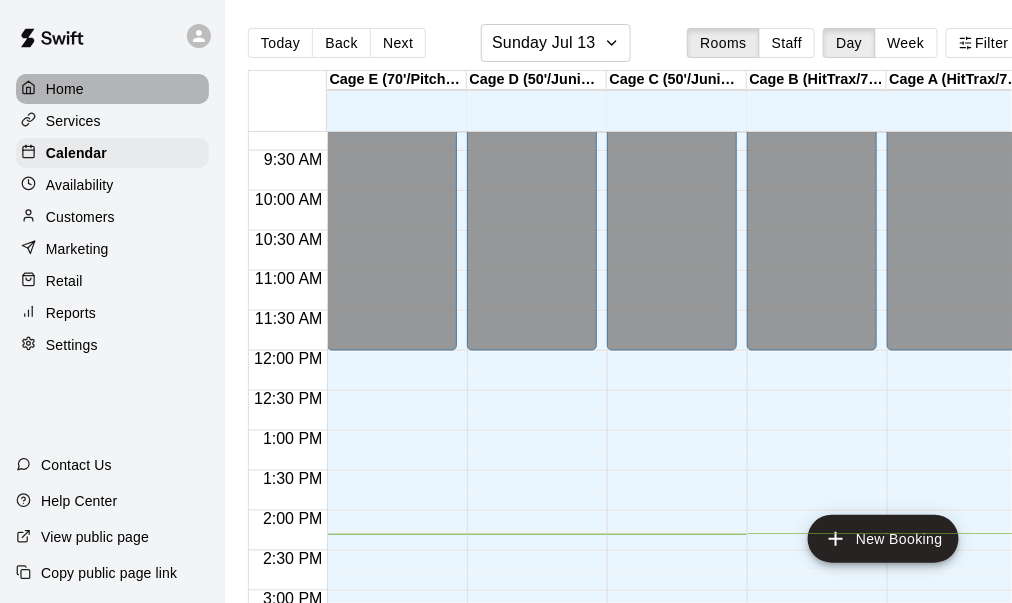 click on "Home" at bounding box center [112, 89] 